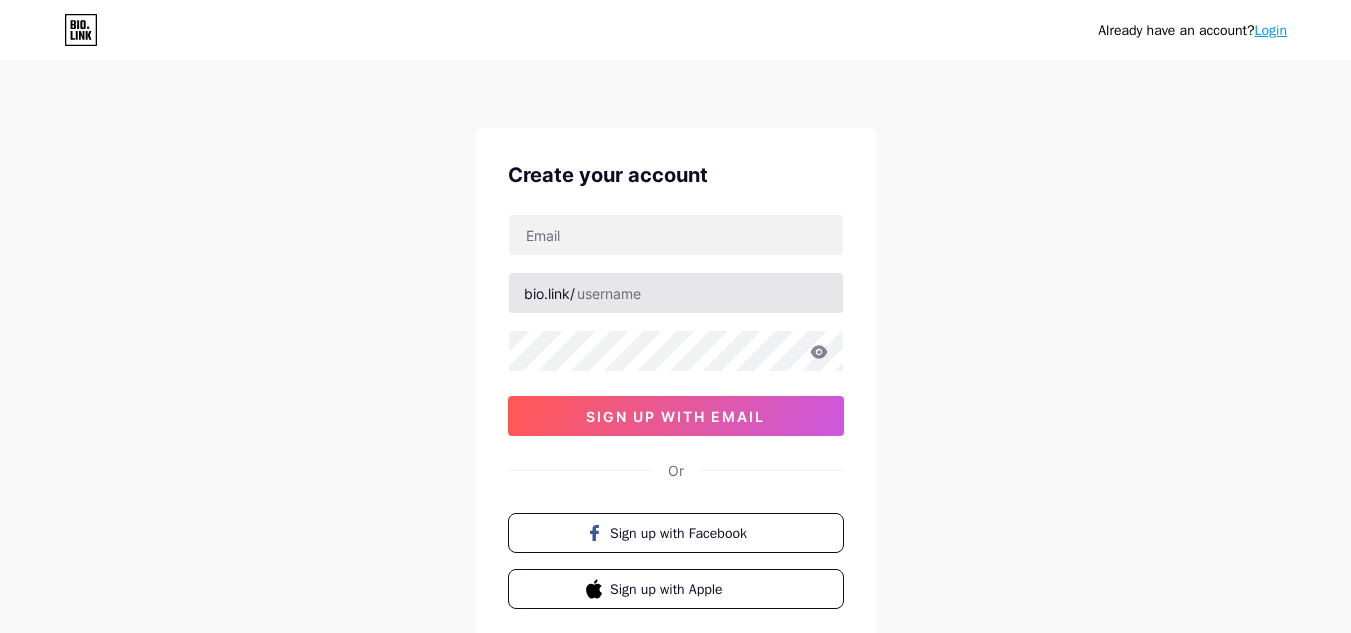 scroll, scrollTop: 0, scrollLeft: 0, axis: both 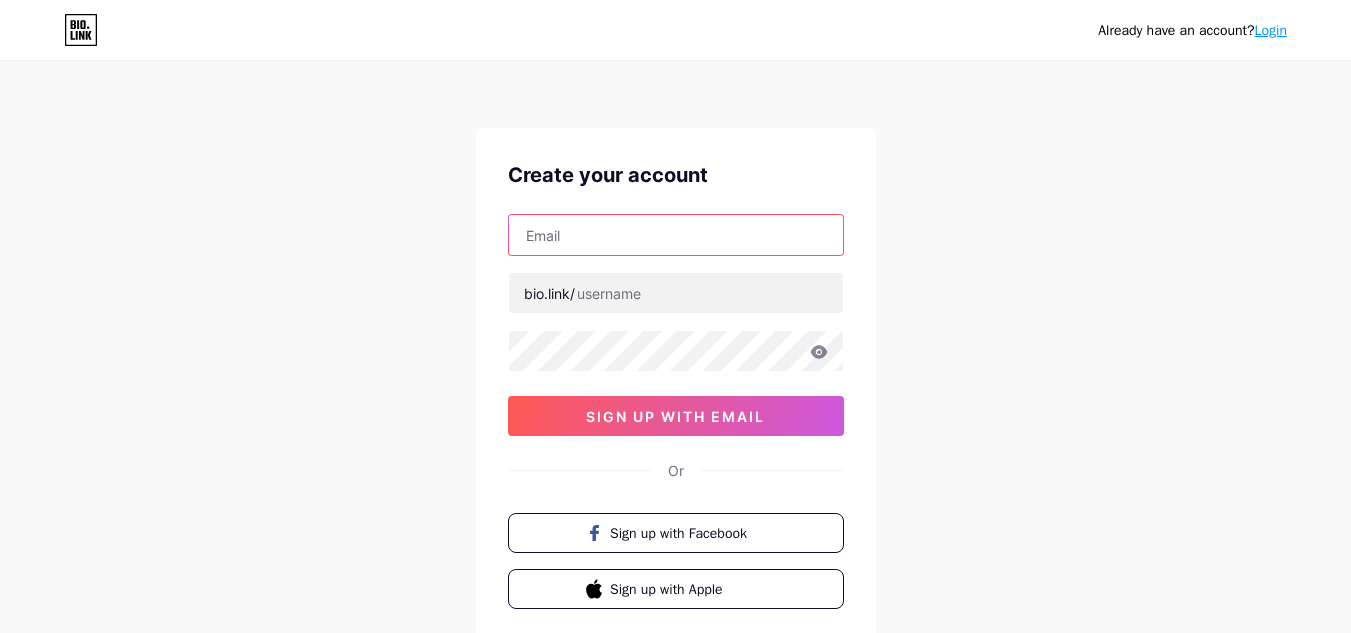 click at bounding box center [676, 235] 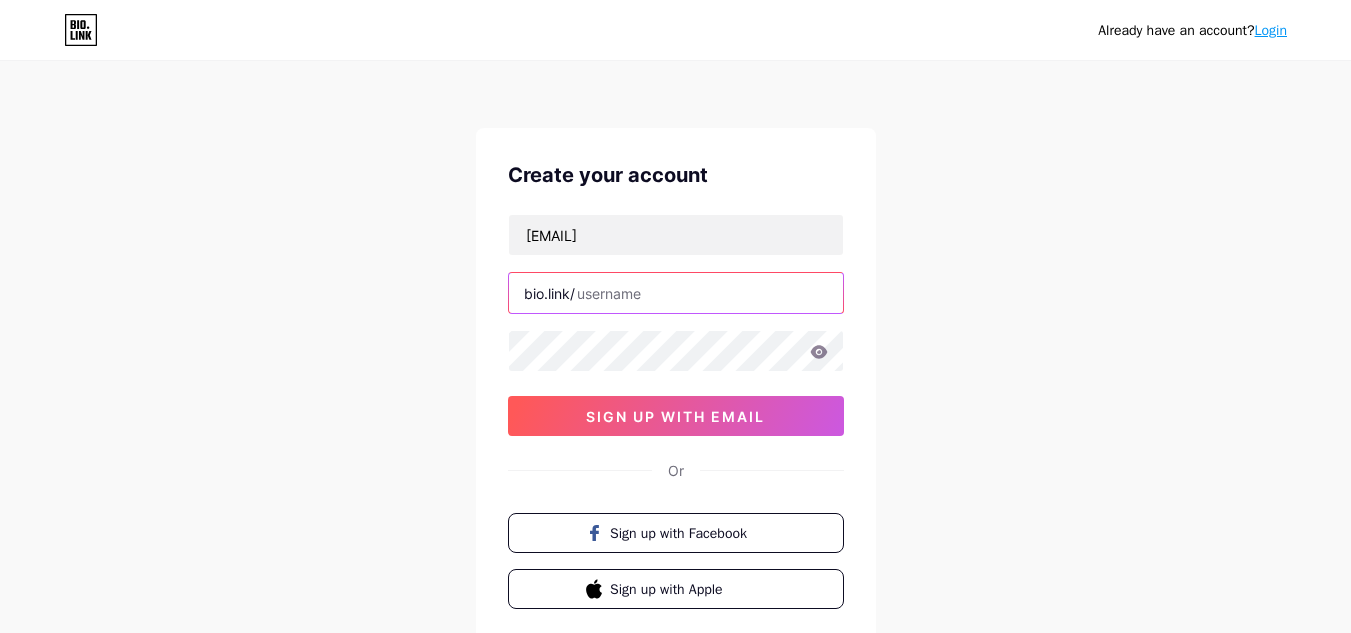 click at bounding box center [676, 293] 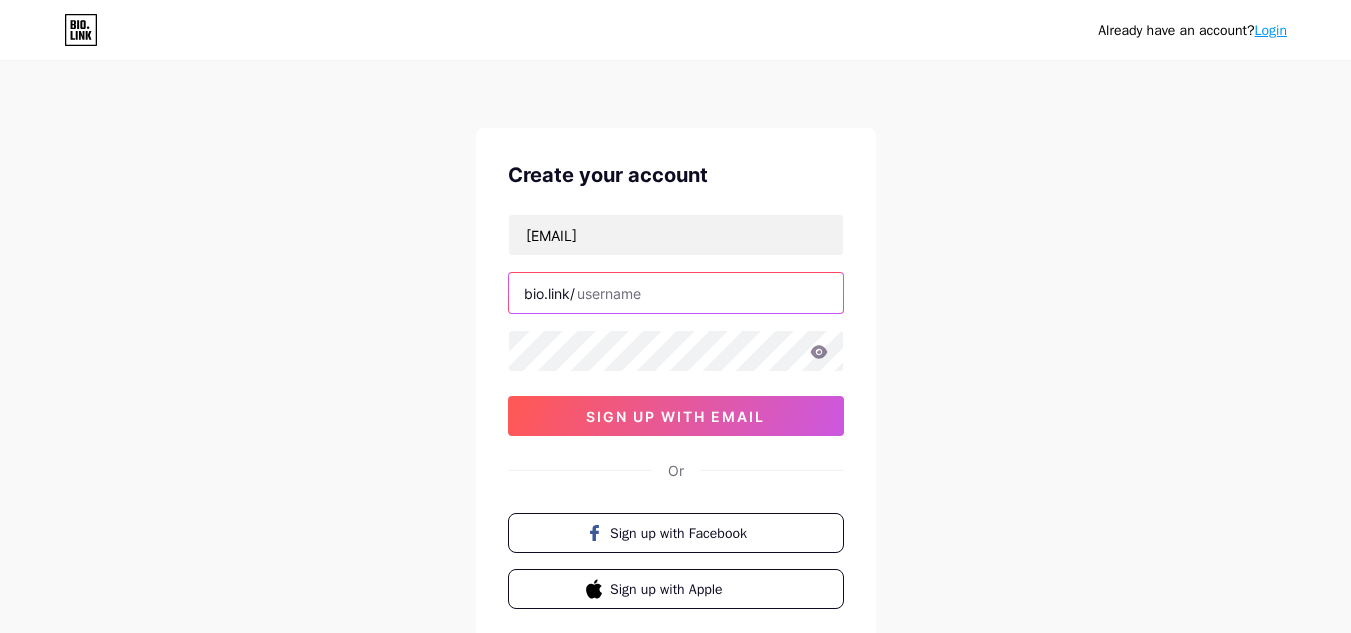 paste on "merkabaretreats" 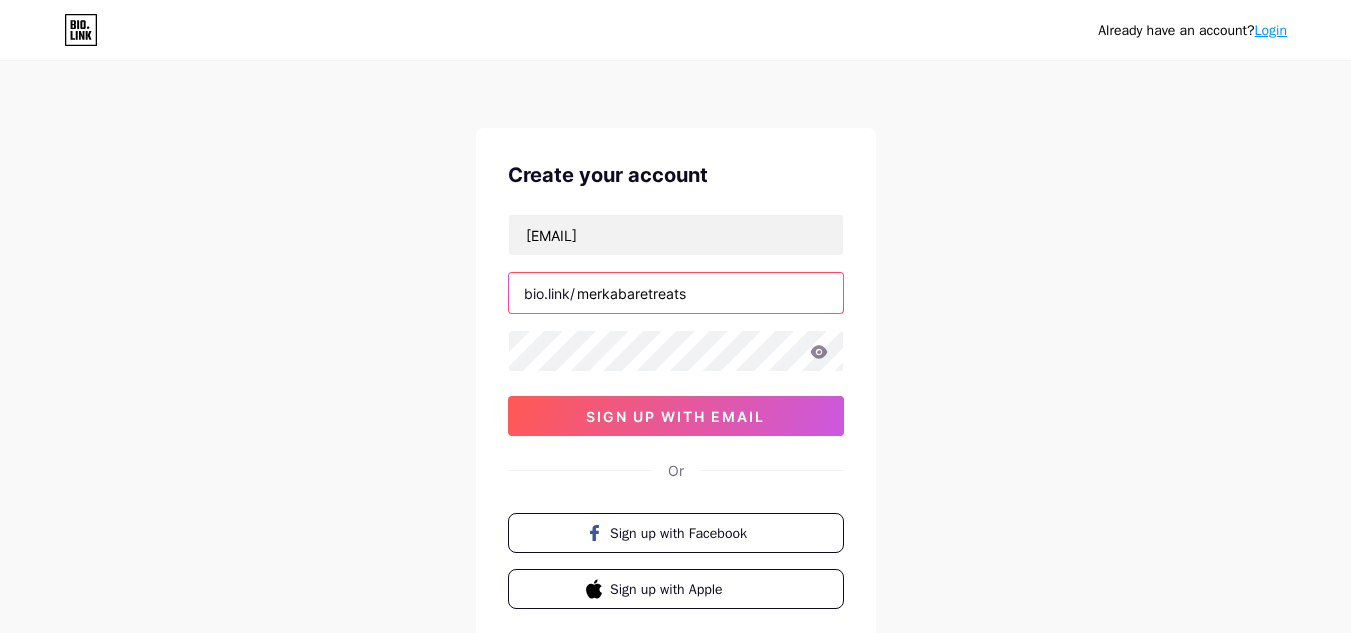 type on "merkabaretreats" 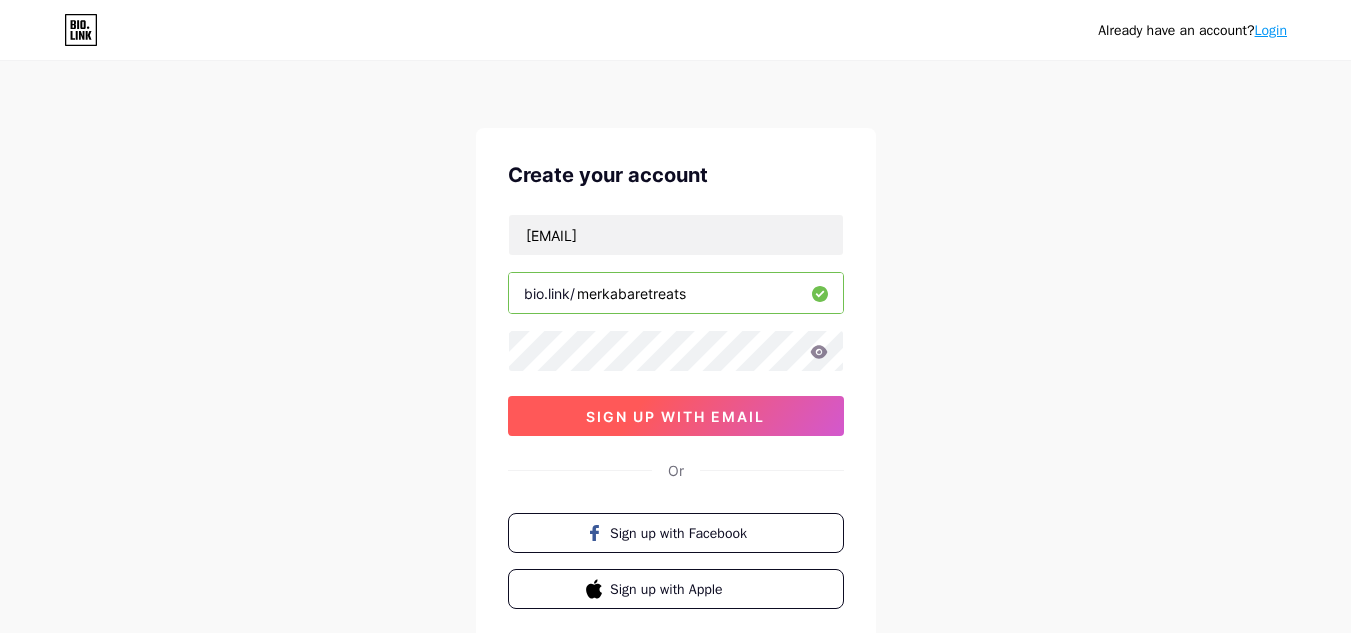 click on "sign up with email" at bounding box center [675, 416] 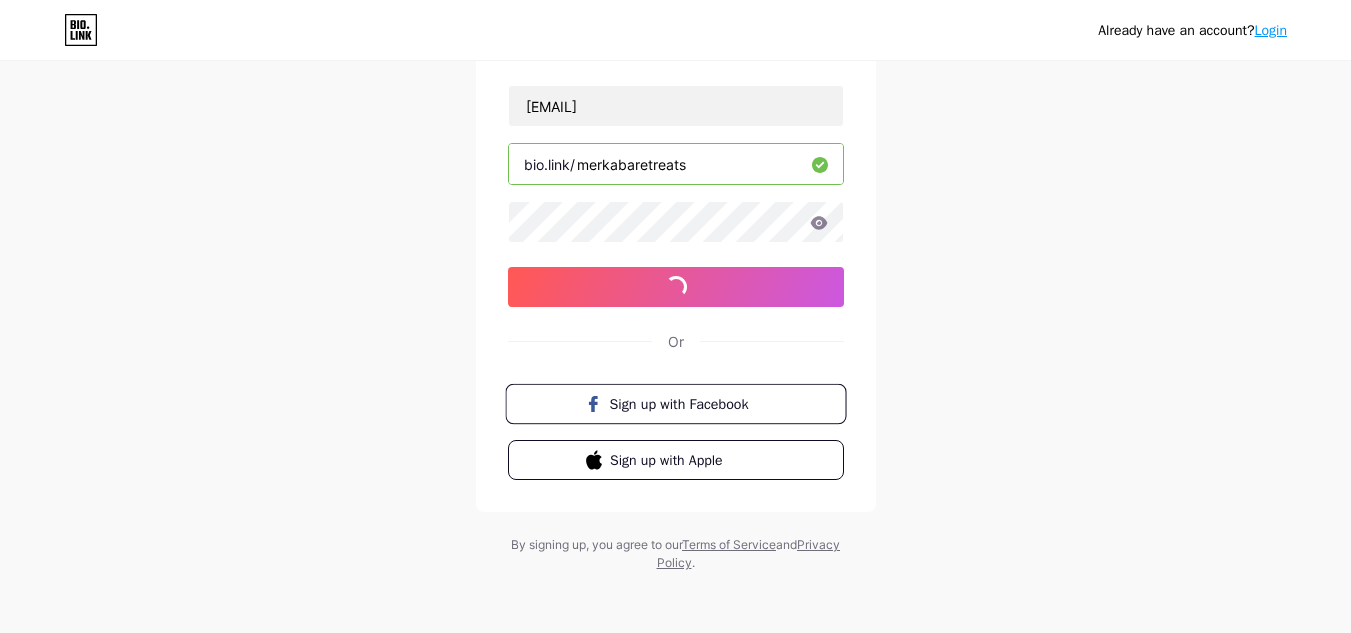 scroll, scrollTop: 132, scrollLeft: 0, axis: vertical 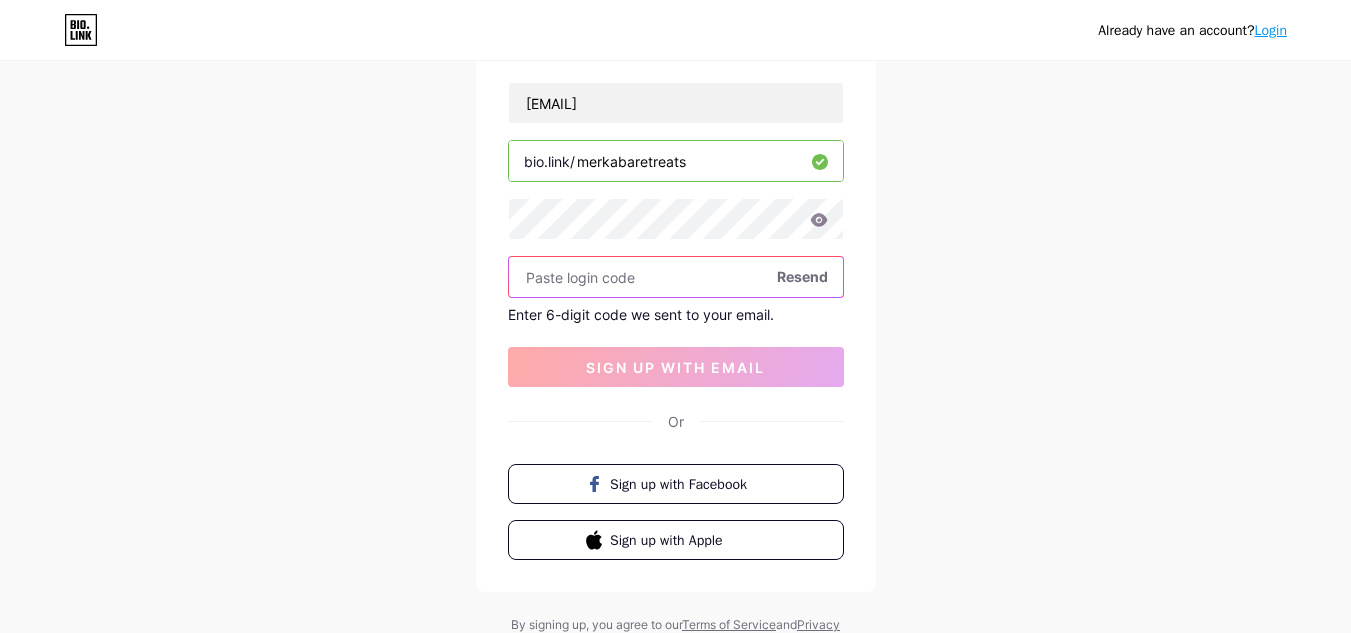paste on "565370" 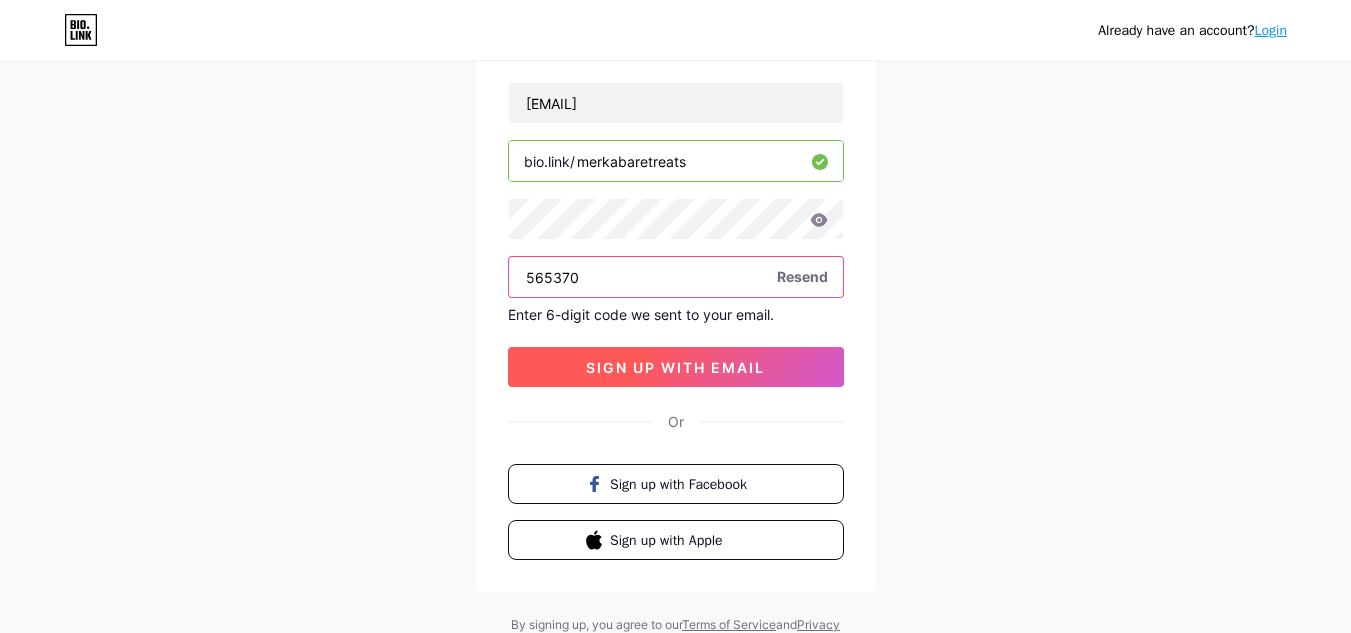 type on "565370" 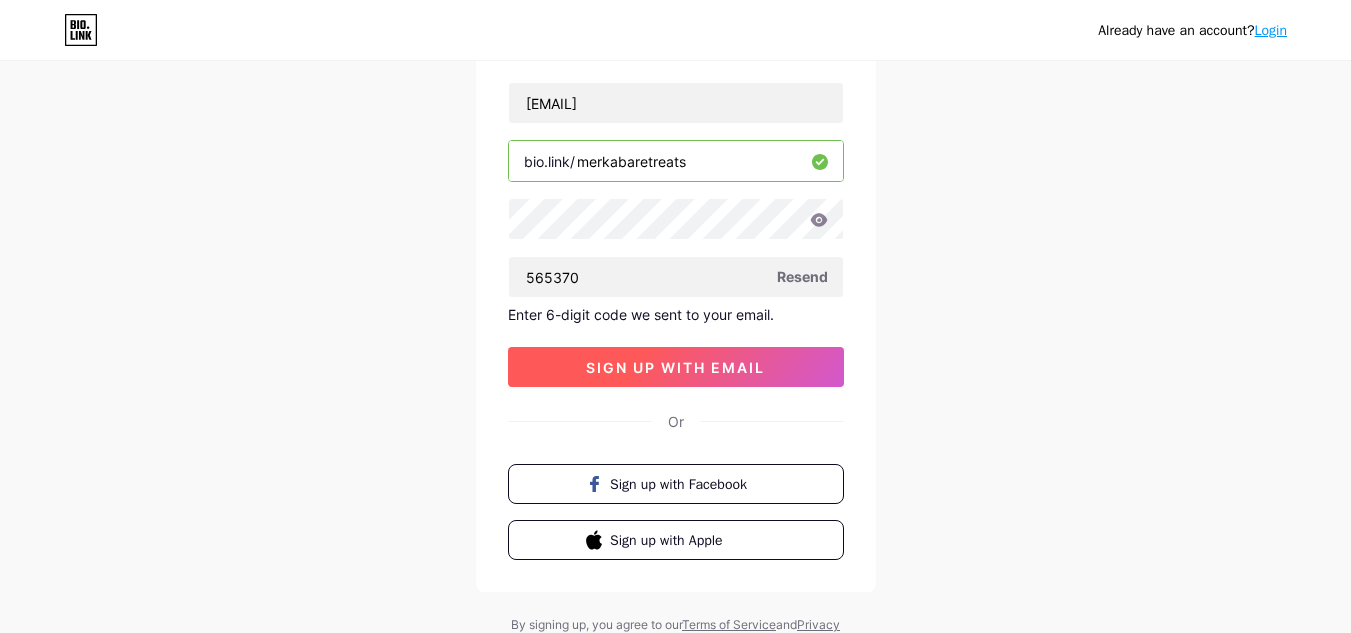 click on "sign up with email" at bounding box center (676, 367) 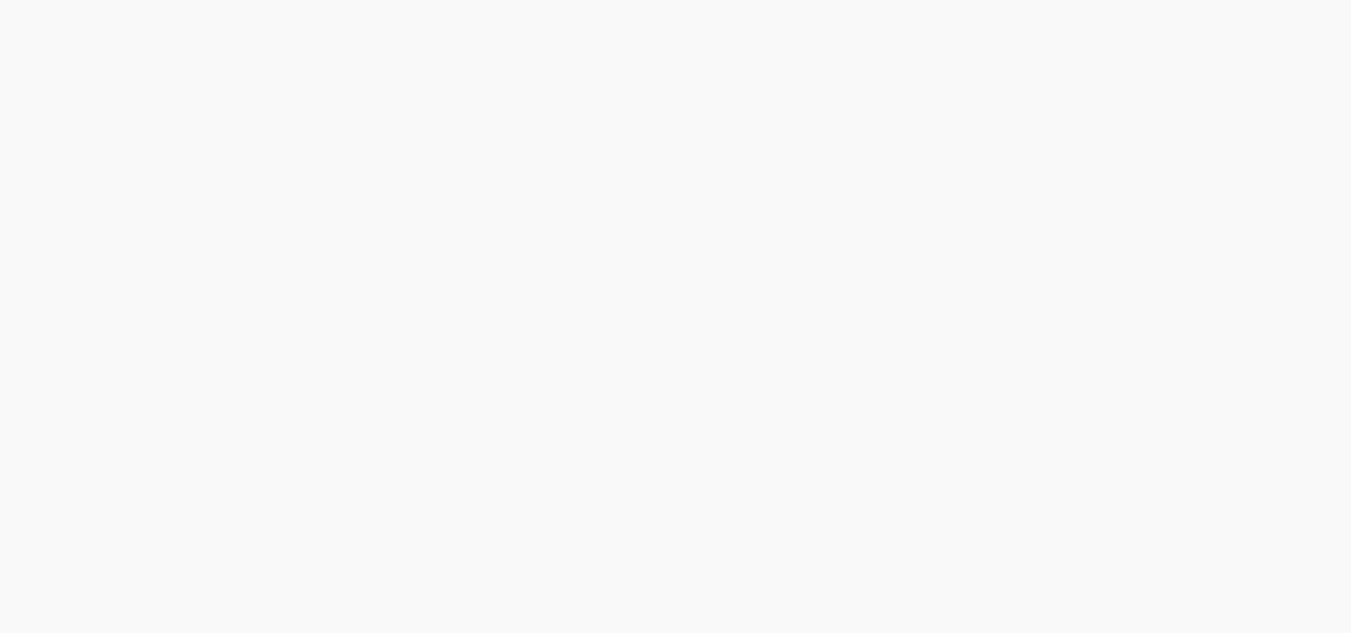 scroll, scrollTop: 0, scrollLeft: 0, axis: both 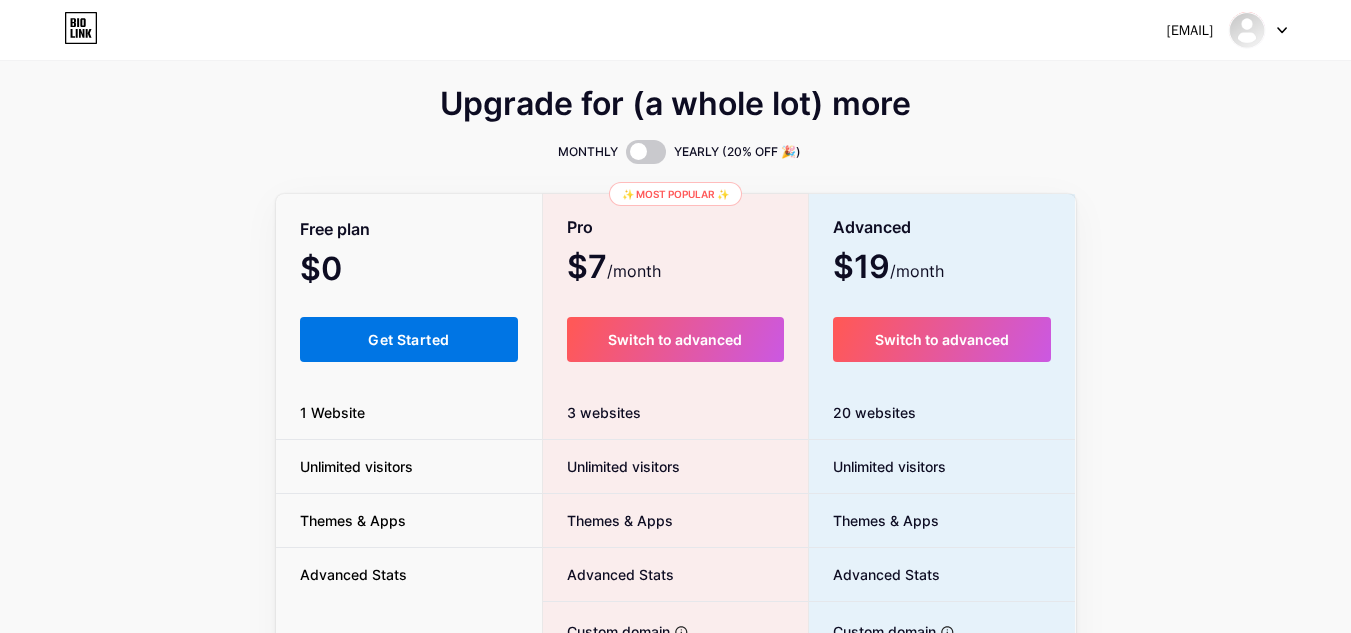 click on "Get Started" at bounding box center (408, 339) 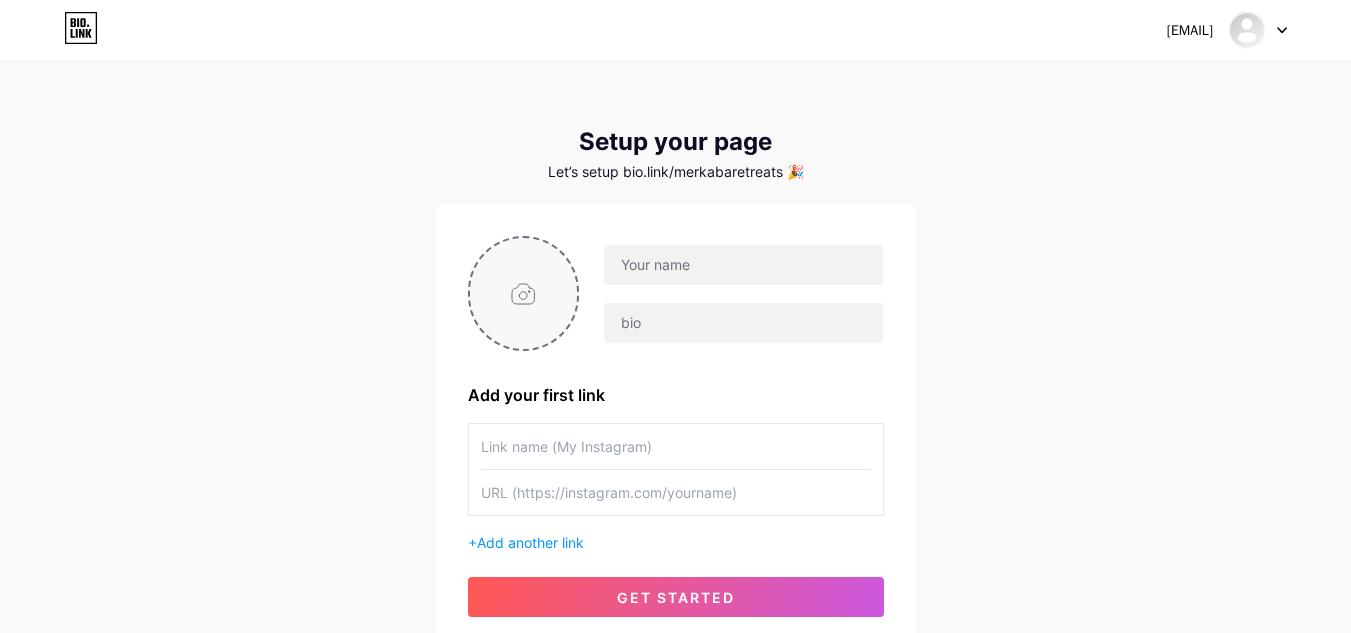 click at bounding box center [524, 293] 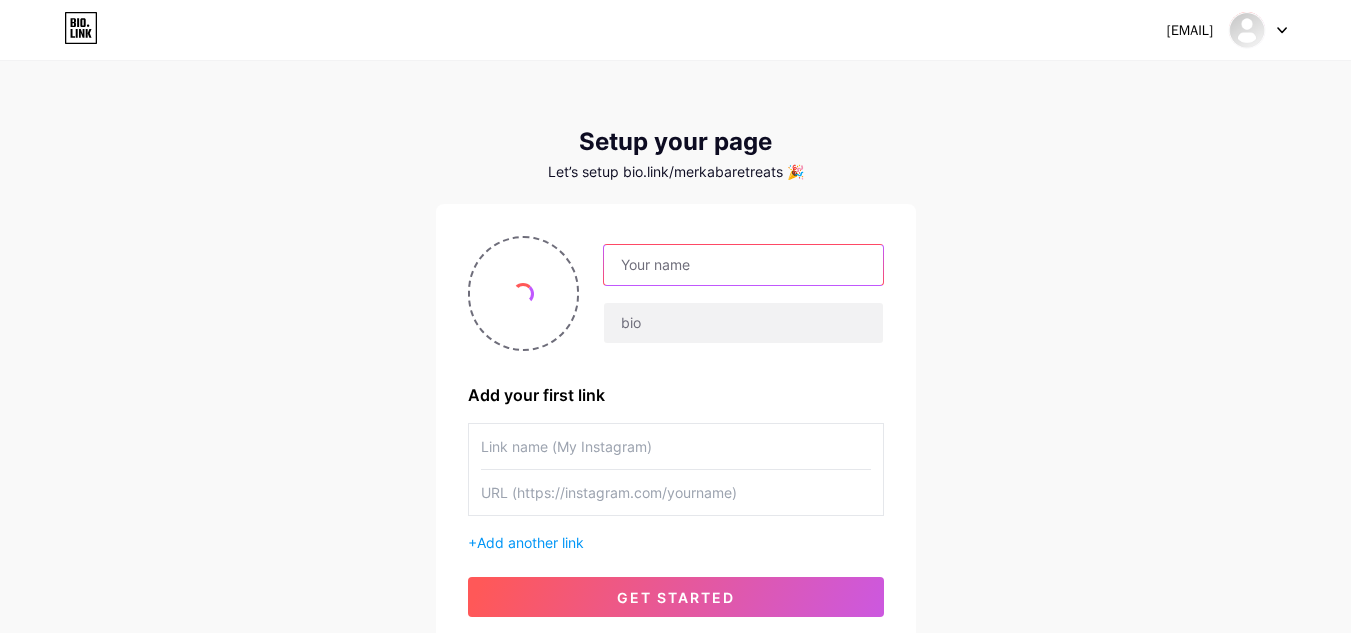 click at bounding box center [743, 265] 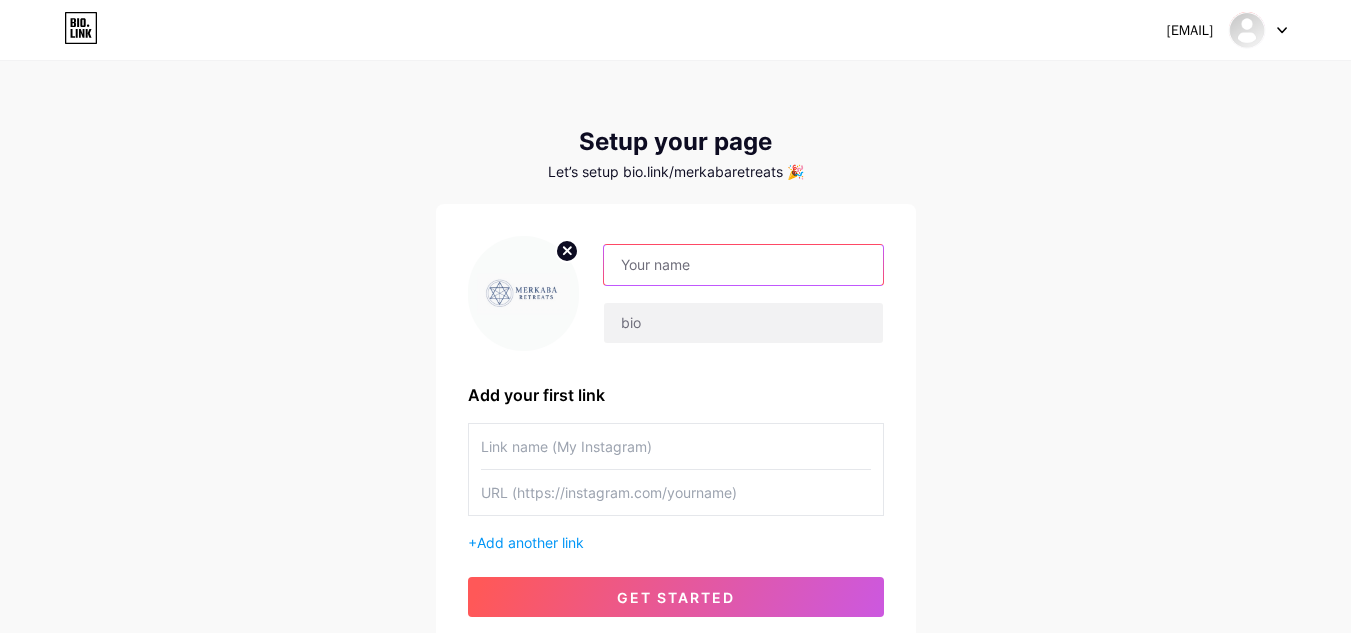 paste on "Merkaba Retreats" 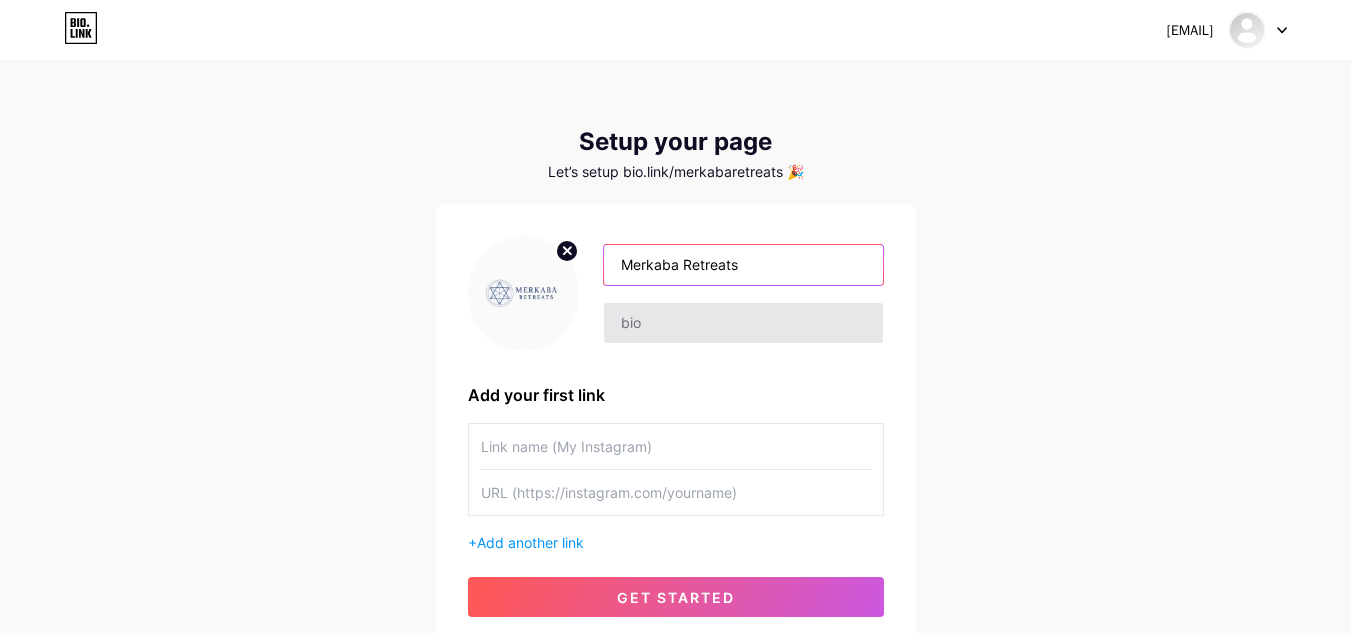 type on "Merkaba Retreats" 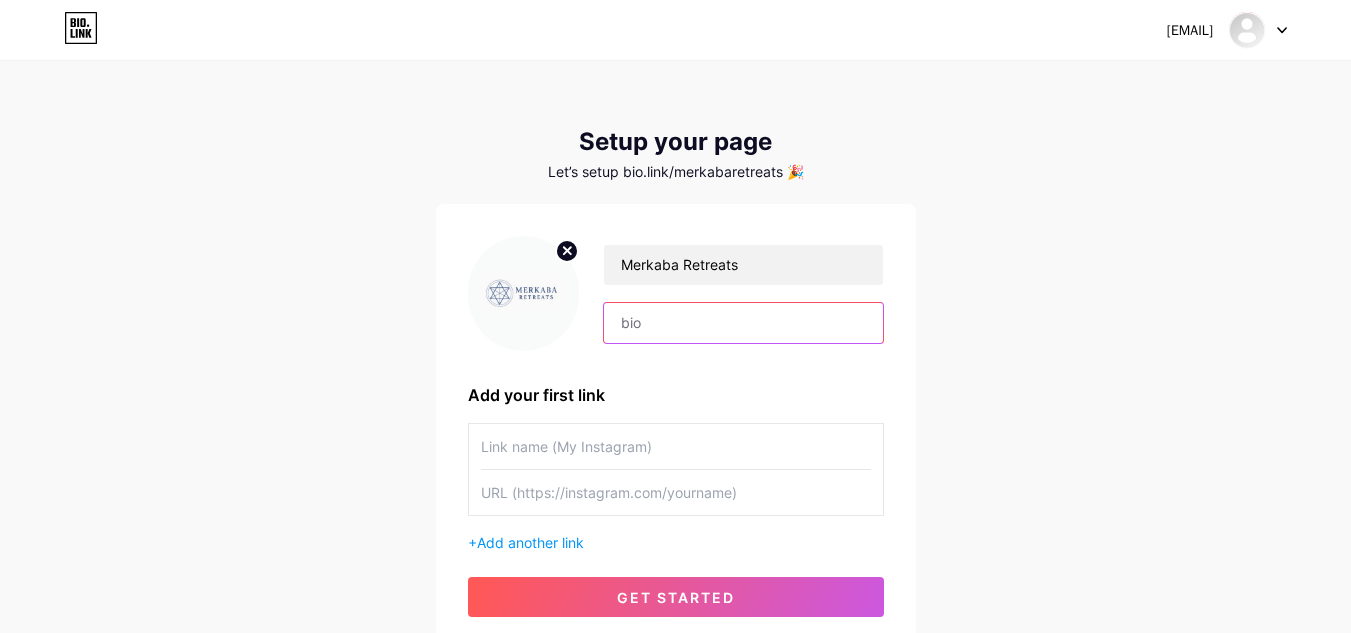 click at bounding box center [743, 323] 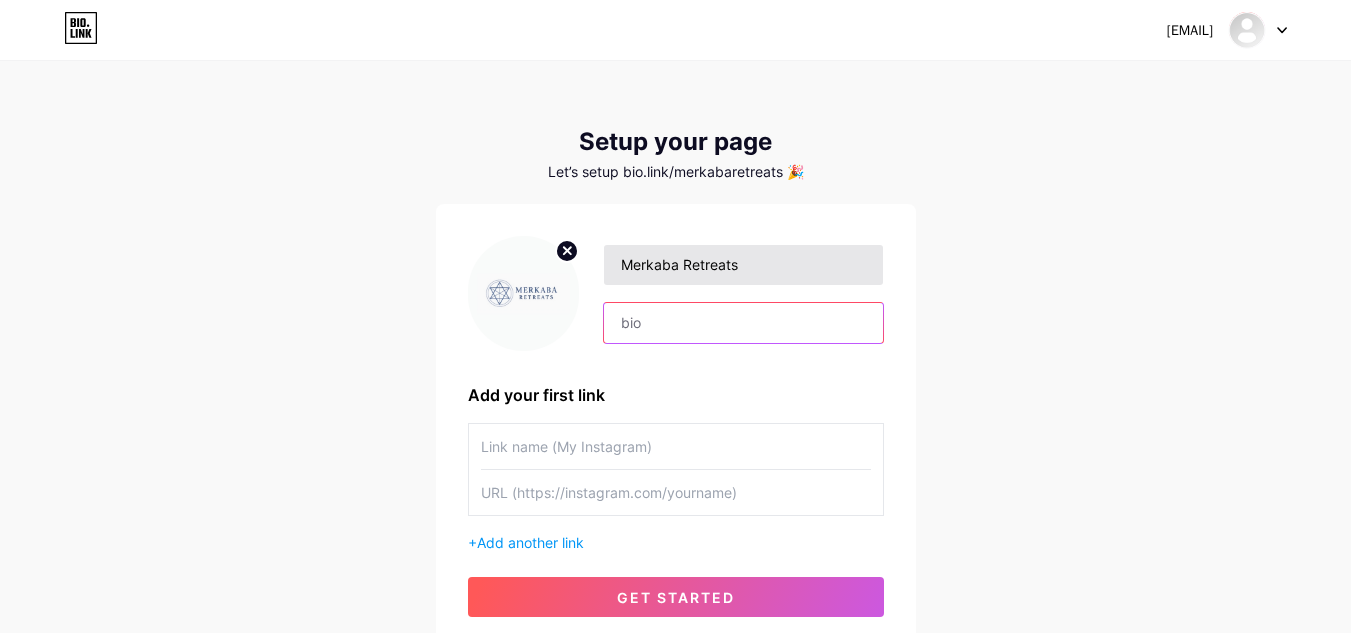 paste on "Merkaba Retreats offers healing retreats with plant medicine, yoga, and integration support to help you awaken, heal, and reconnect with your true self." 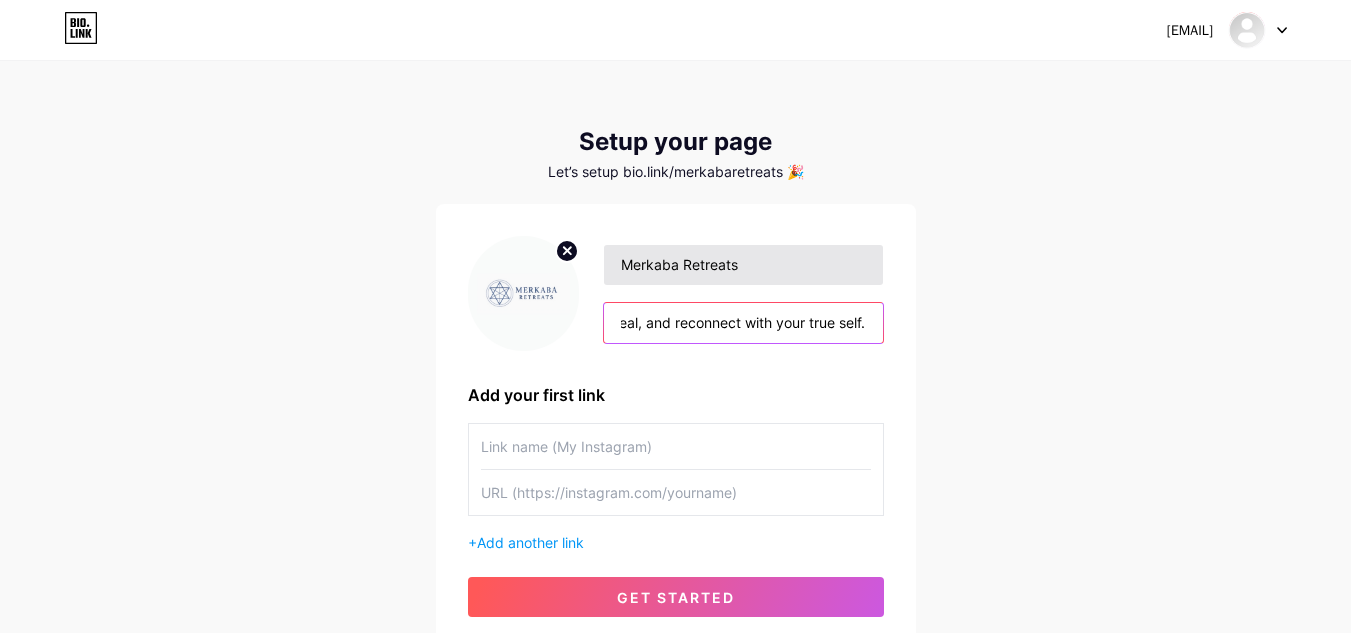 scroll, scrollTop: 0, scrollLeft: 757, axis: horizontal 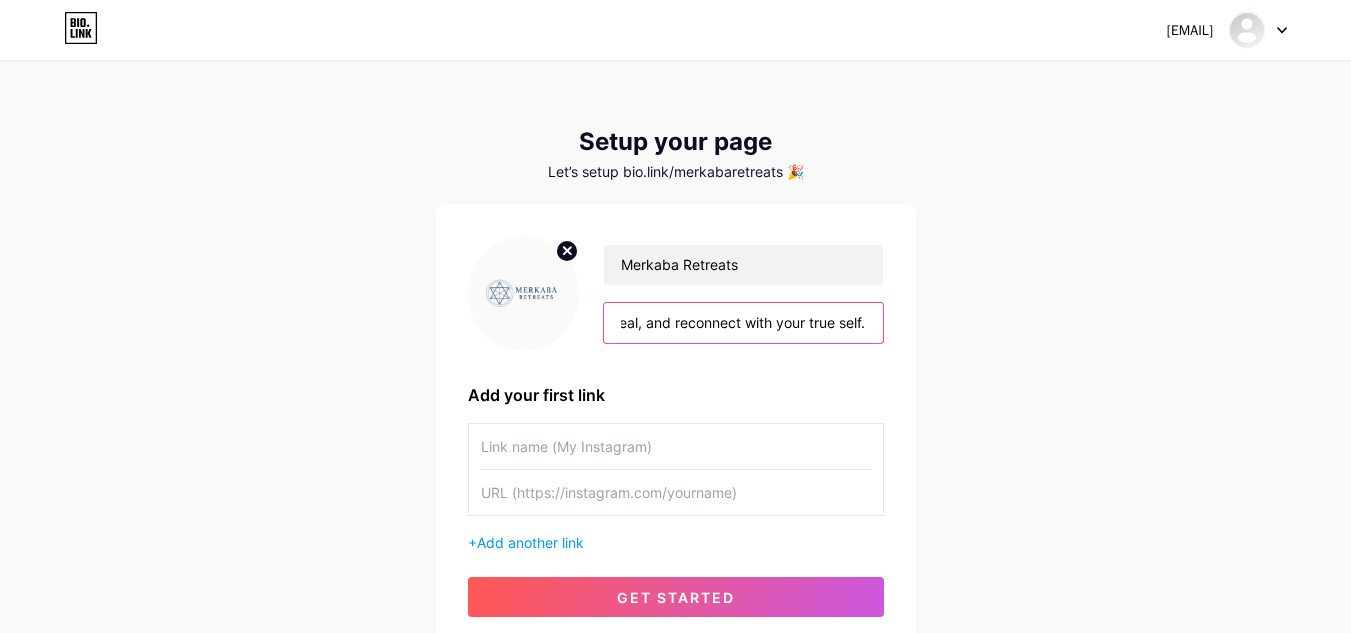 type on "Merkaba Retreats offers healing retreats with plant medicine, yoga, and integration support to help you awaken, heal, and reconnect with your true self." 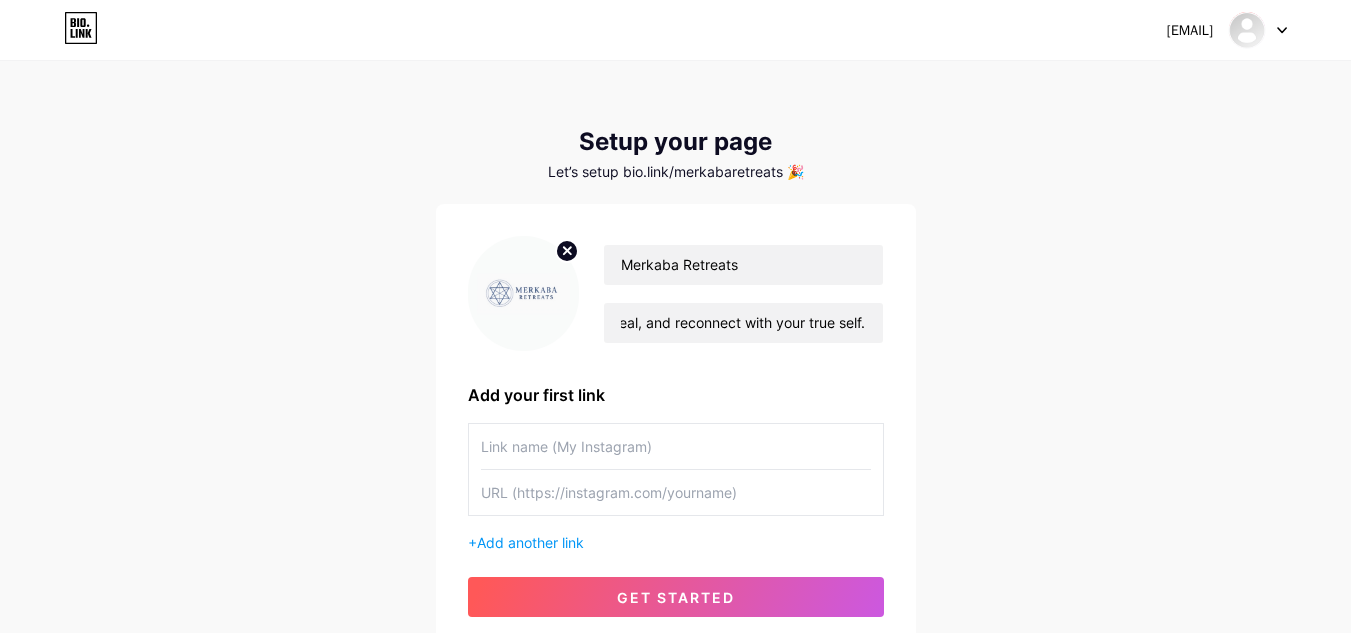 click at bounding box center [676, 446] 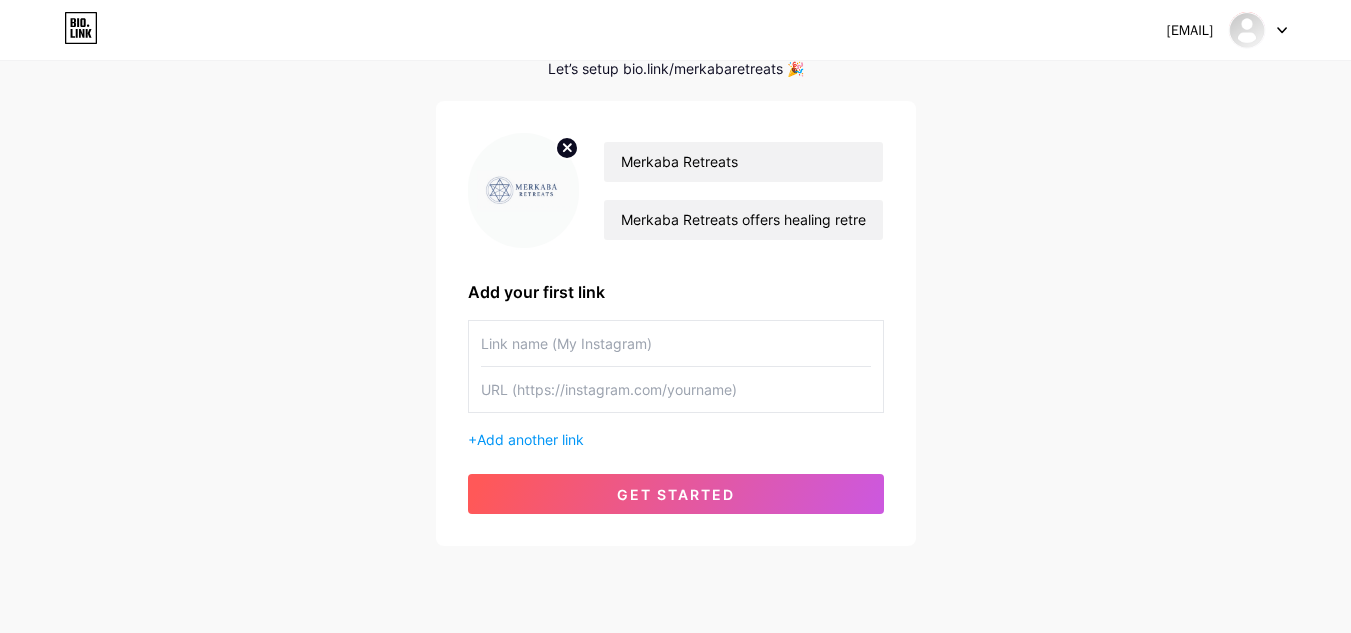scroll, scrollTop: 160, scrollLeft: 0, axis: vertical 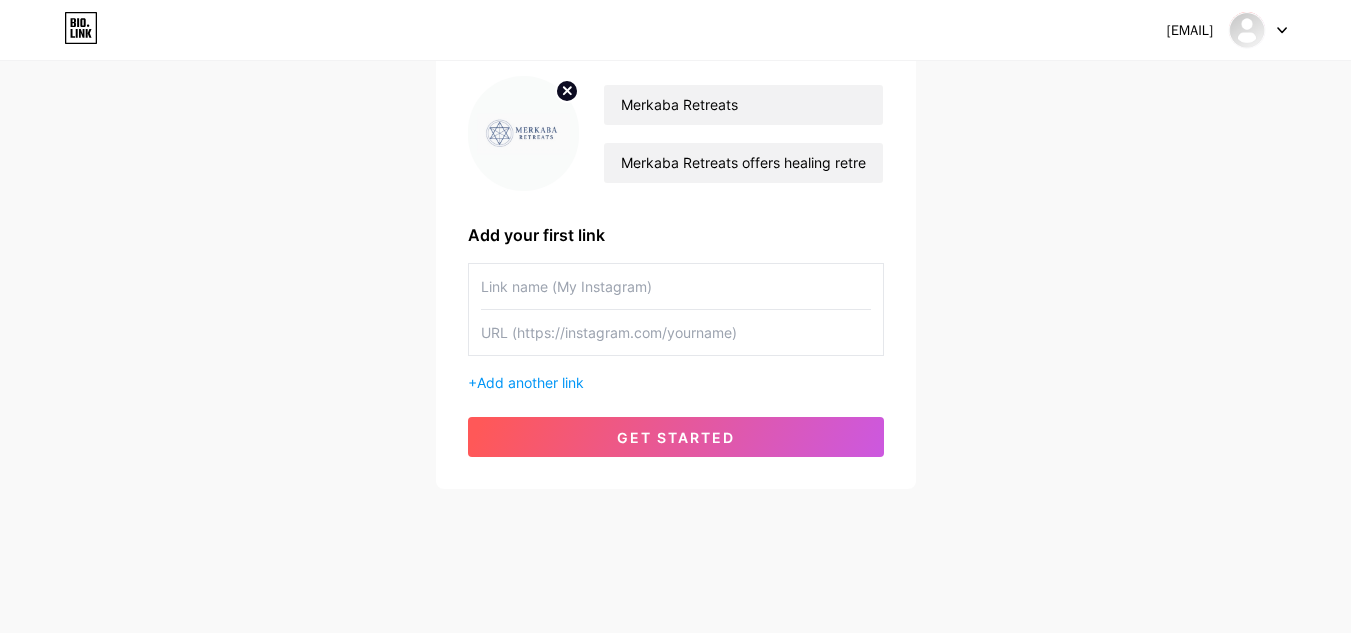 click at bounding box center [676, 332] 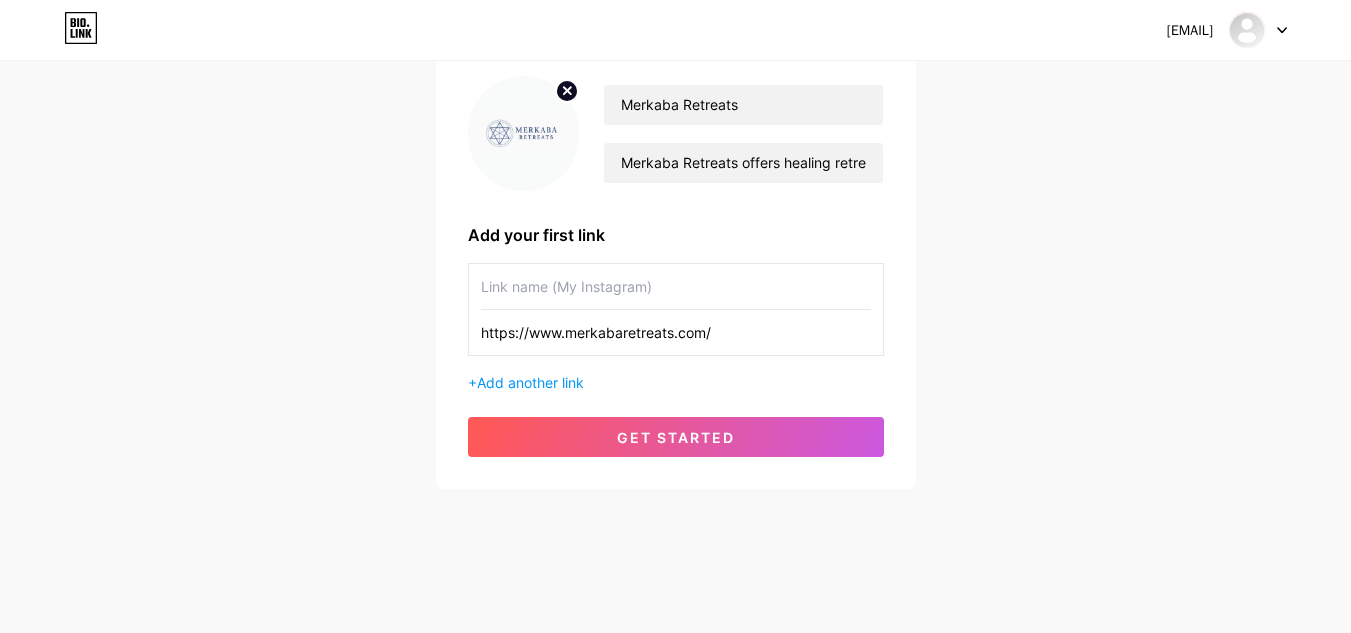 type on "https://www.merkabaretreats.com/" 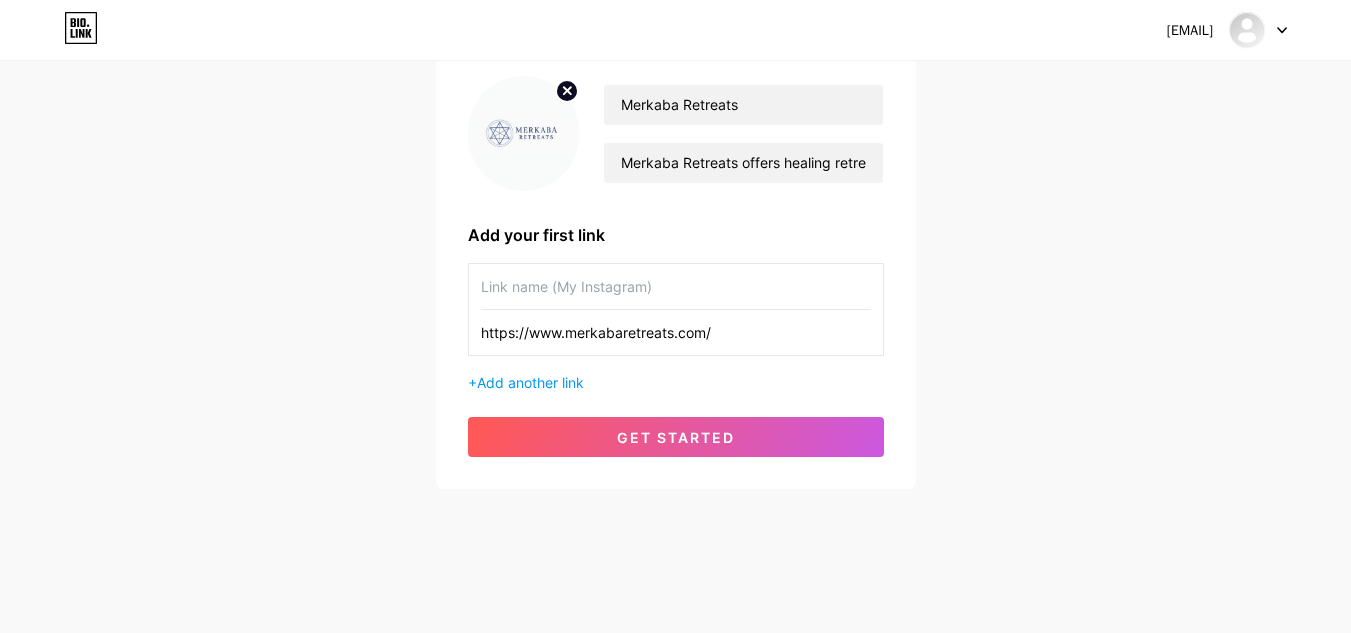 paste on "https://www.merkabaretreats.com/" 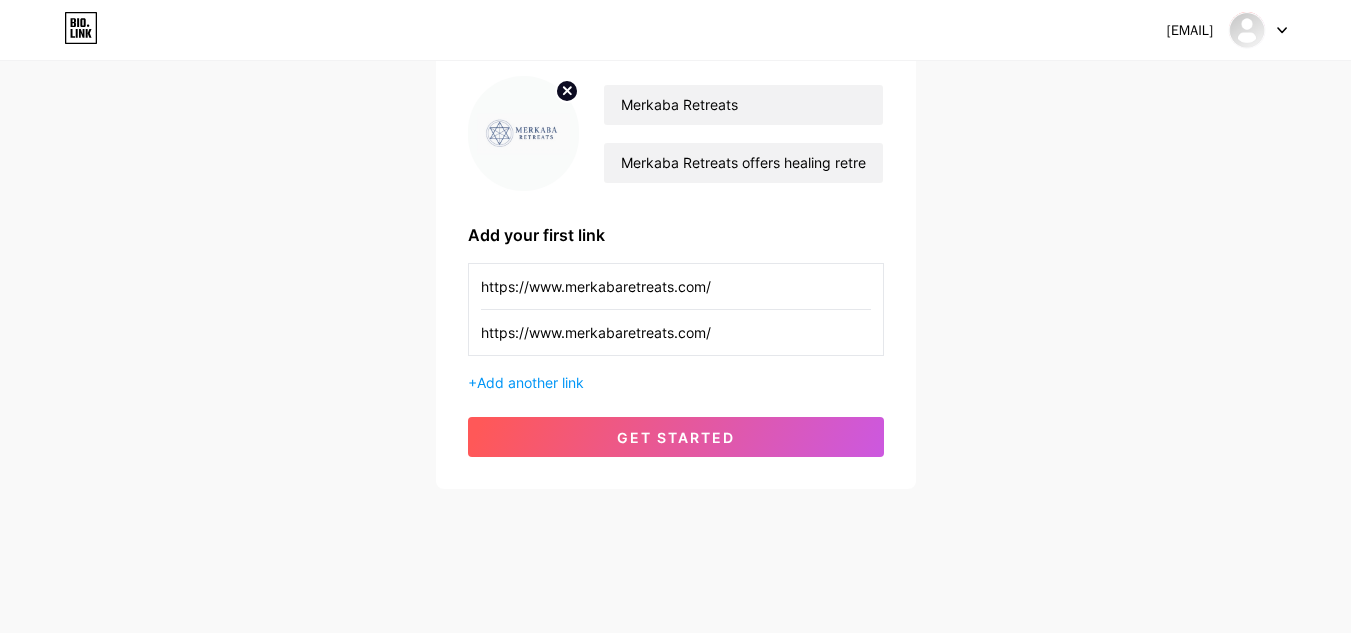 drag, startPoint x: 526, startPoint y: 284, endPoint x: 431, endPoint y: 279, distance: 95.131485 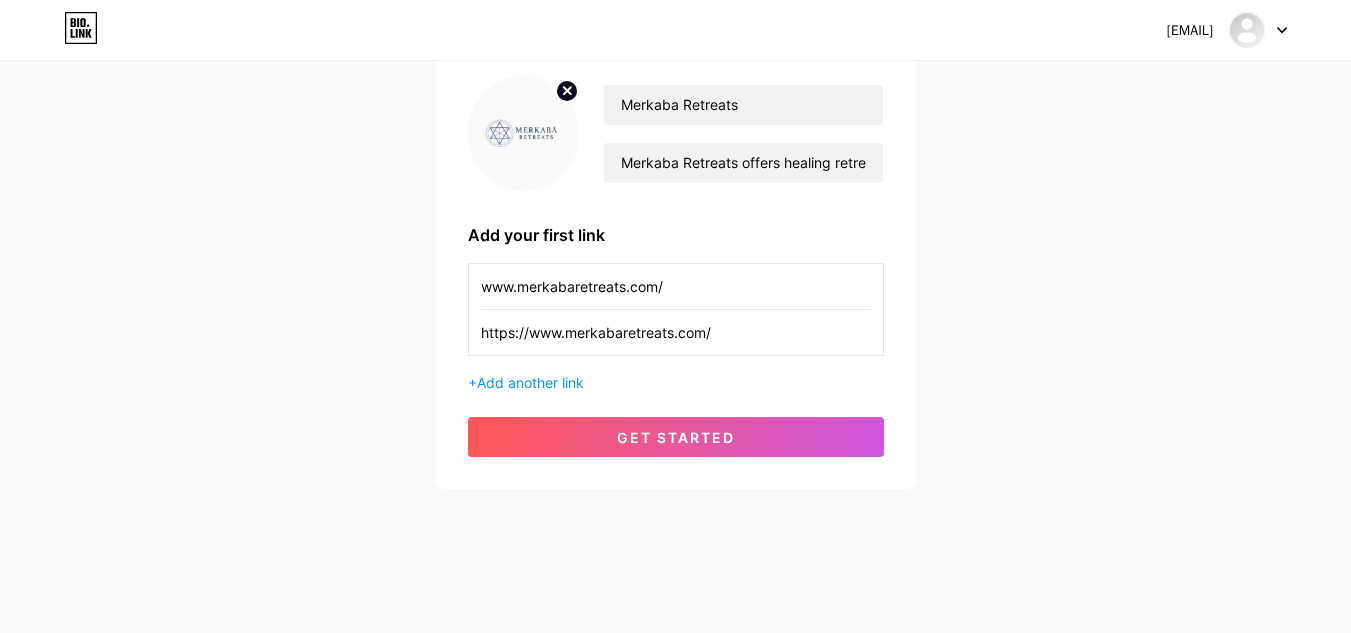 click on "www.merkabaretreats.com/" at bounding box center (676, 286) 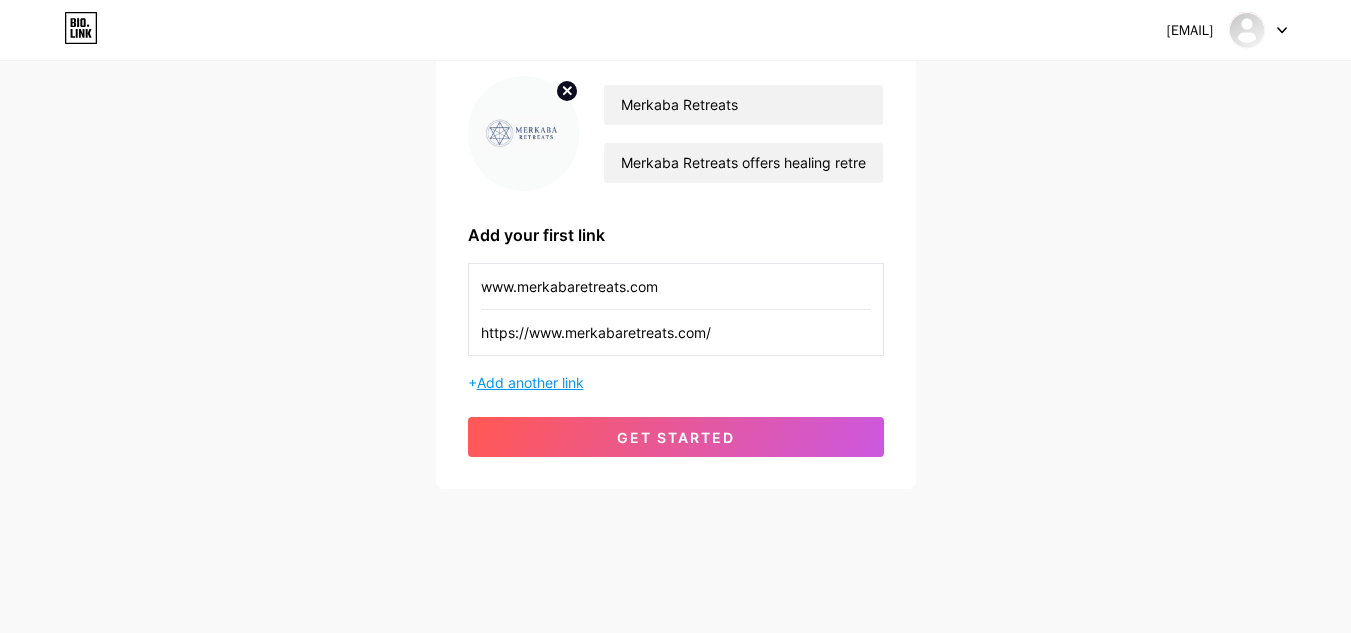 type on "www.merkabaretreats.com" 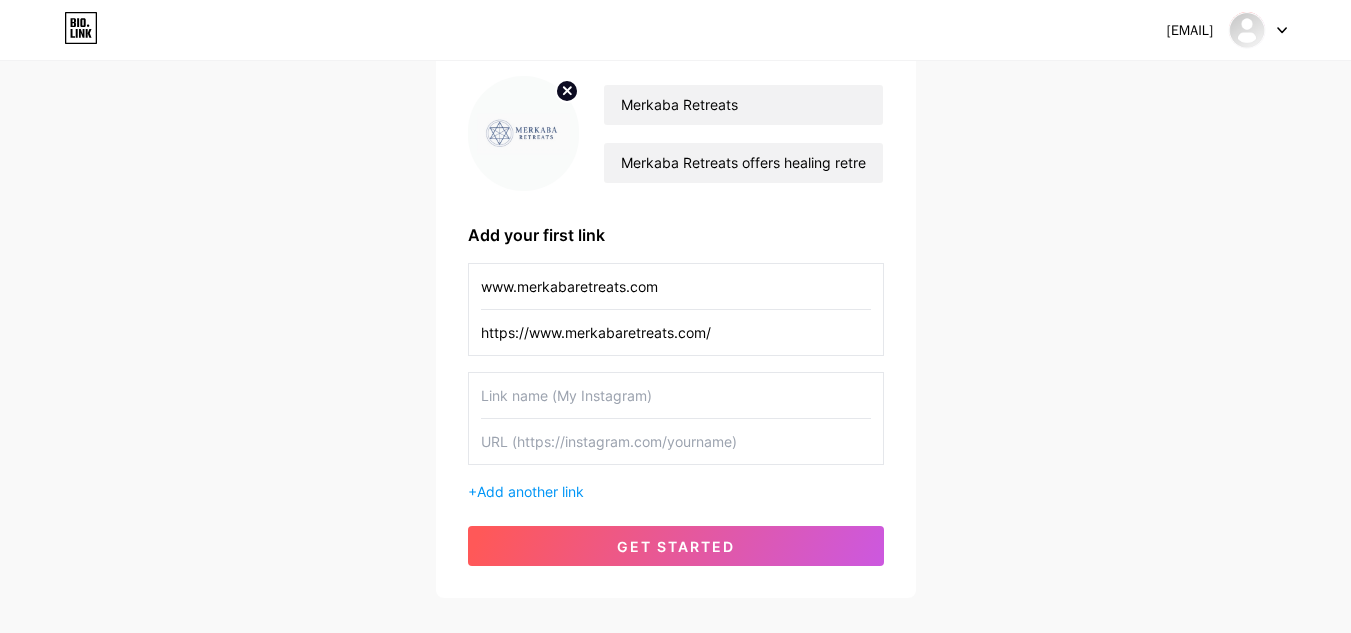 click at bounding box center [676, 395] 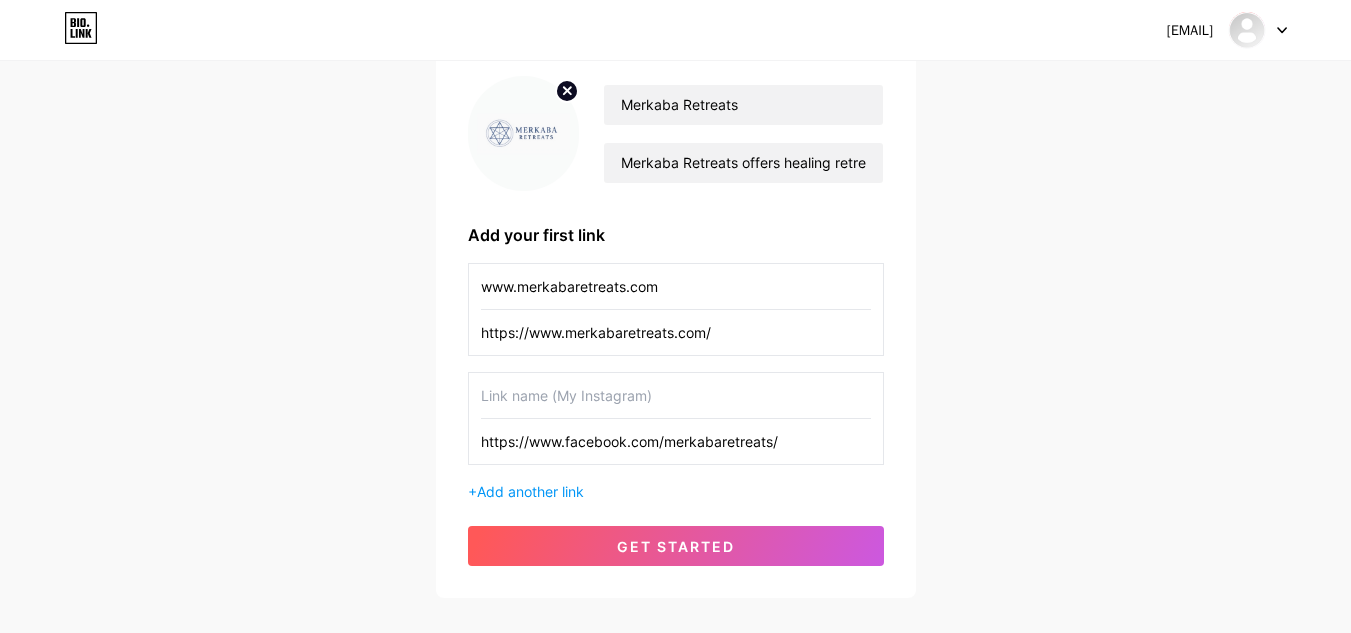 drag, startPoint x: 565, startPoint y: 446, endPoint x: 661, endPoint y: 455, distance: 96.42095 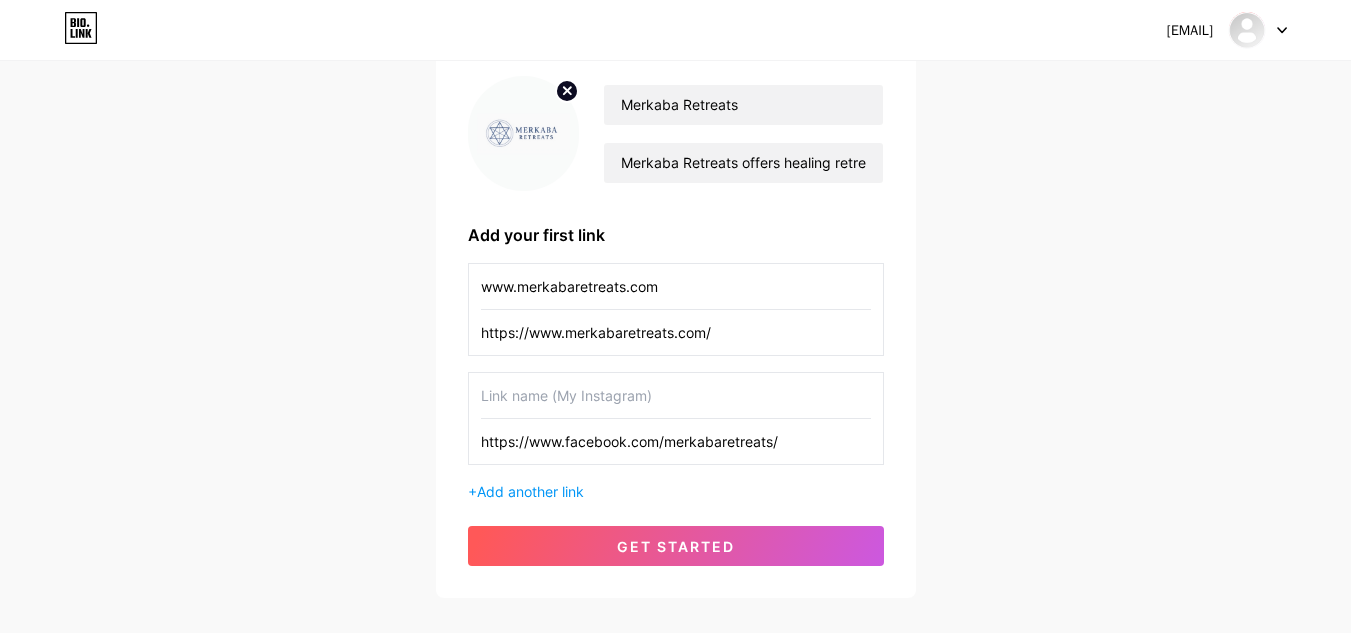 click on "https://www.facebook.com/merkabaretreats/" at bounding box center (676, 441) 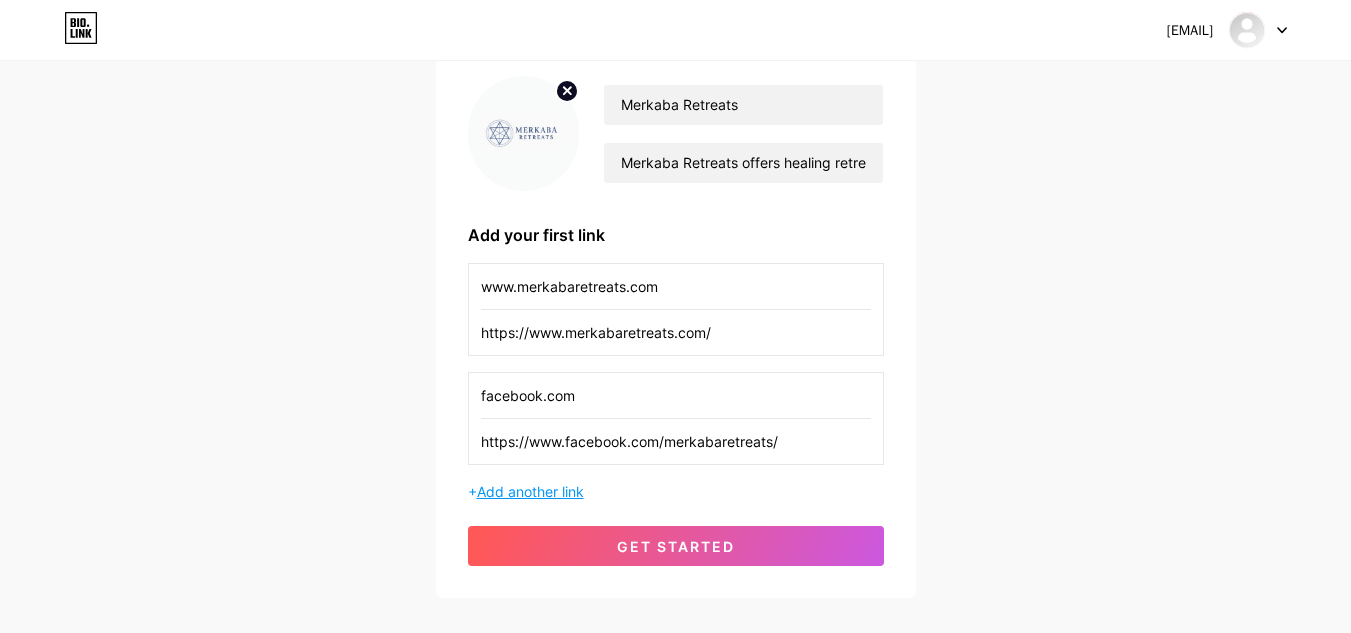 type on "facebook.com" 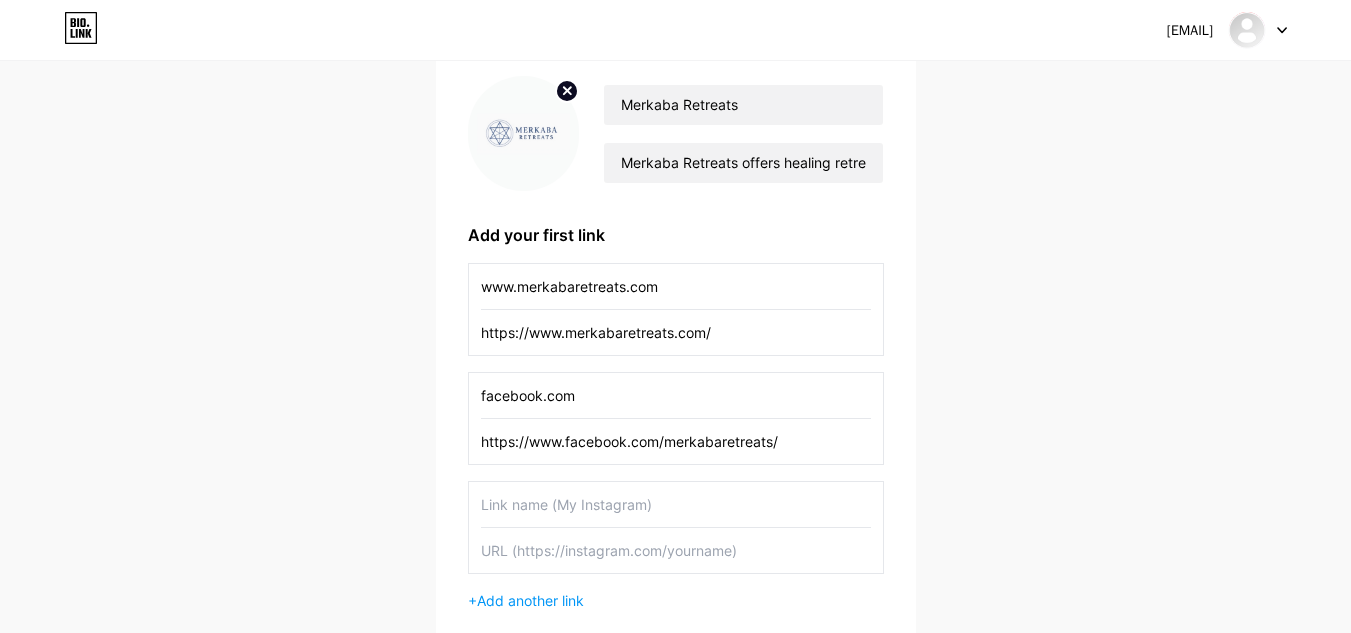 click at bounding box center [676, 550] 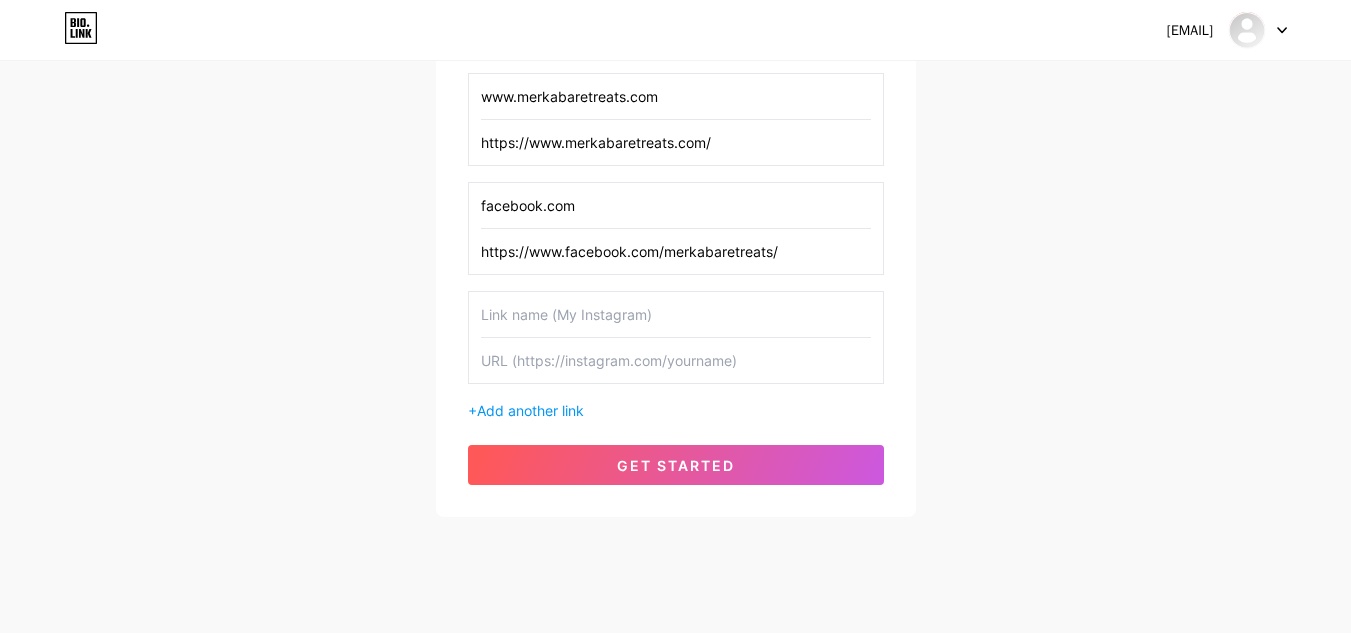 scroll, scrollTop: 360, scrollLeft: 0, axis: vertical 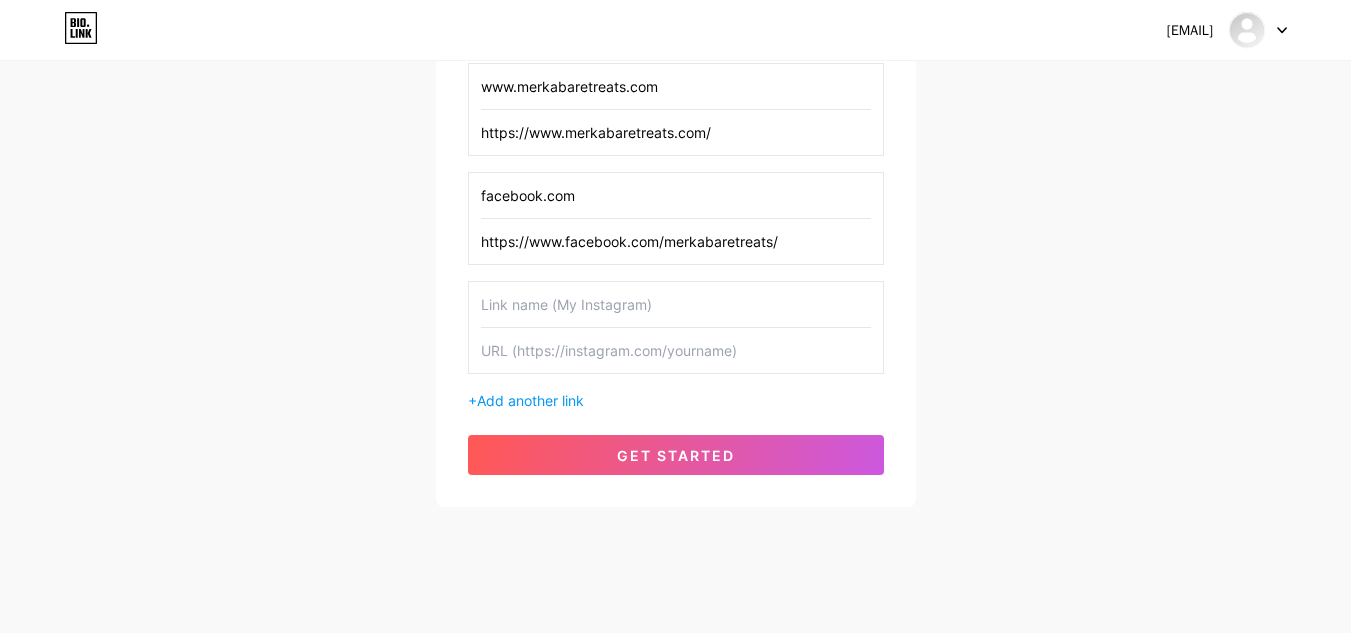click at bounding box center (676, 304) 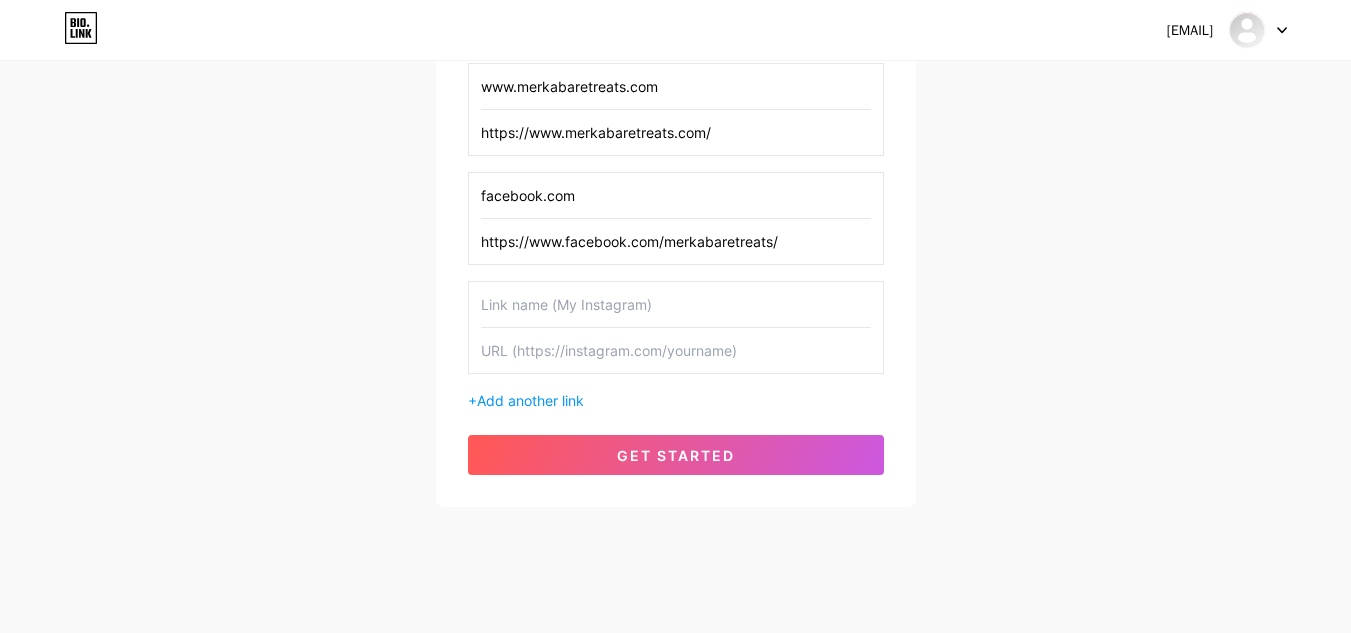 paste on "https://www.youtube.com/channel/UCFuBMeZF_yoQVNfCQWNdYjw" 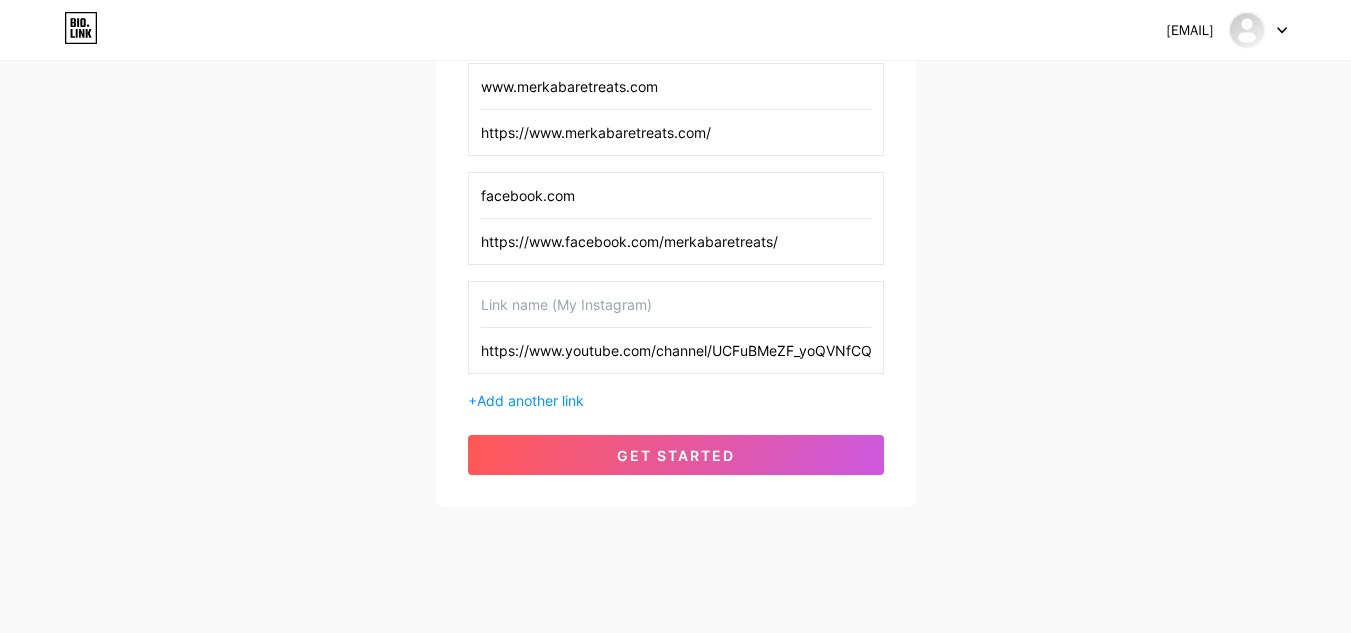 scroll, scrollTop: 0, scrollLeft: 60, axis: horizontal 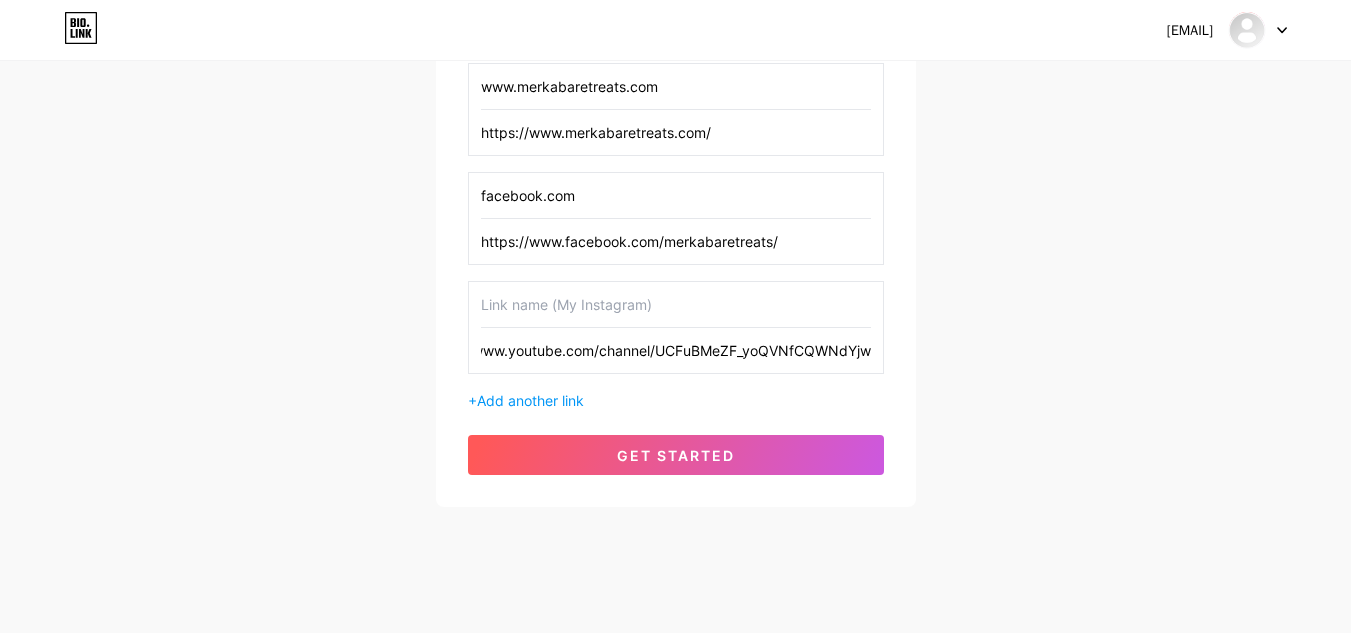 click on "https://www.youtube.com/channel/UCFuBMeZF_yoQVNfCQWNdYjw" at bounding box center [676, 350] 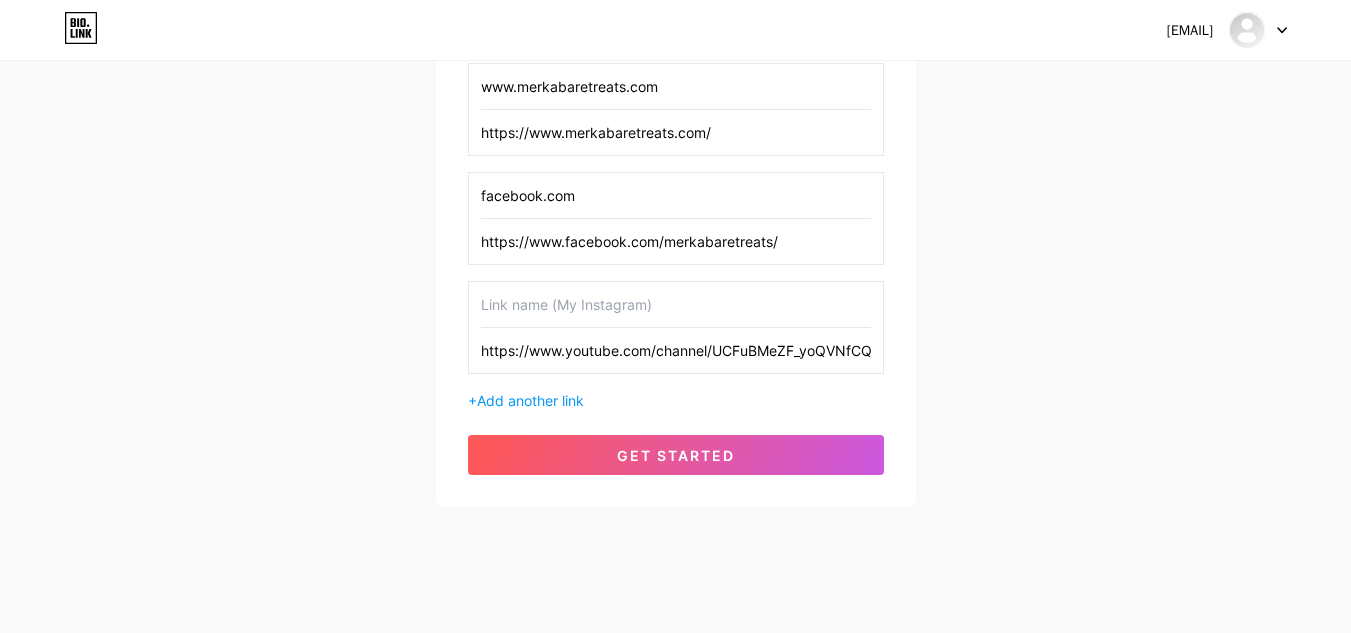drag, startPoint x: 532, startPoint y: 344, endPoint x: 648, endPoint y: 356, distance: 116.61904 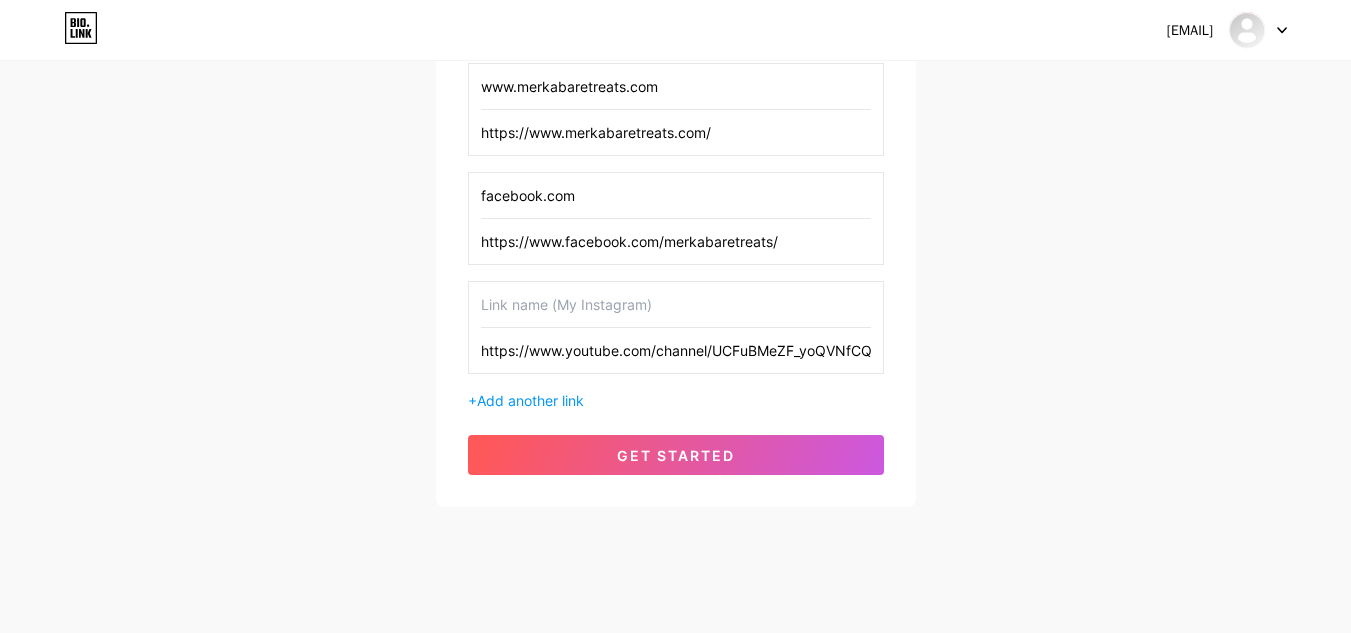 click on "https://www.youtube.com/channel/UCFuBMeZF_yoQVNfCQWNdYjw" at bounding box center [676, 350] 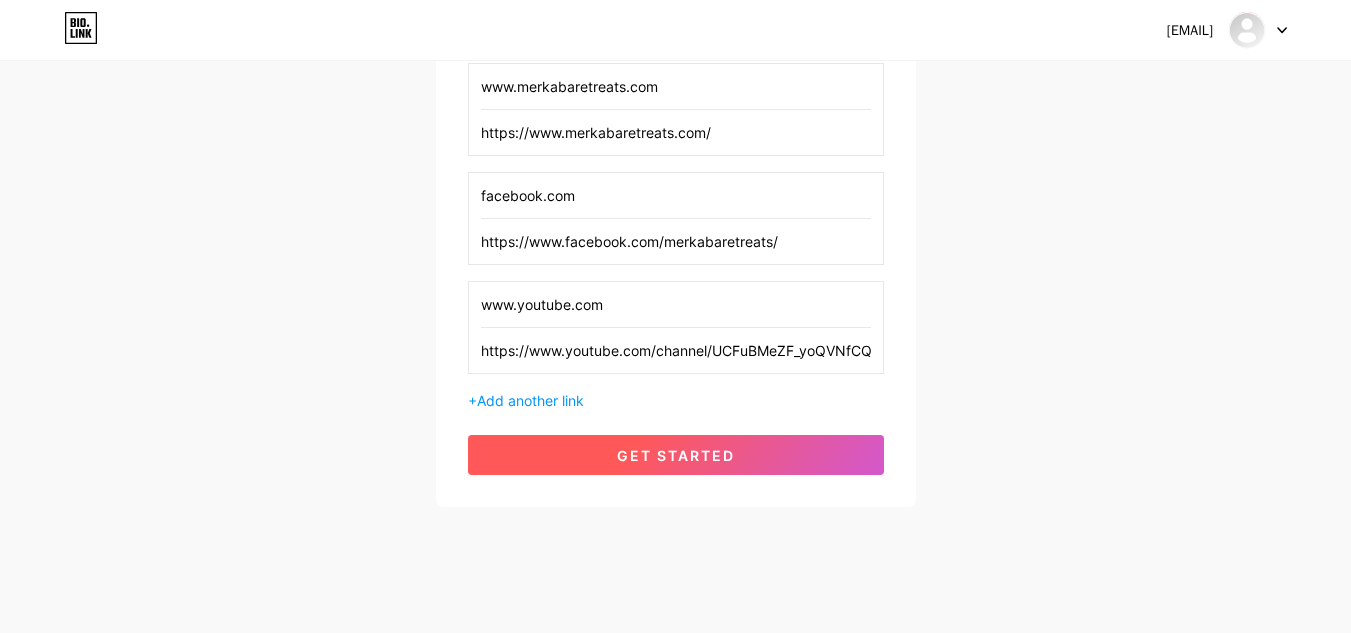 type on "www.youtube.com" 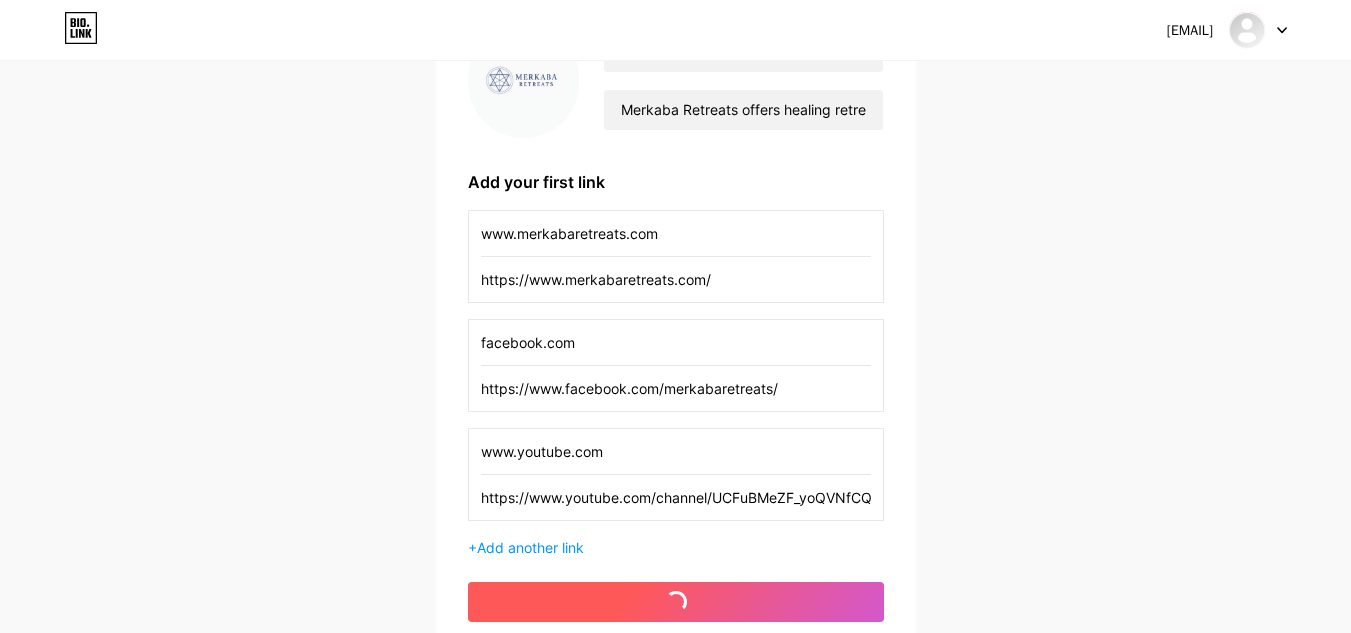 scroll, scrollTop: 0, scrollLeft: 0, axis: both 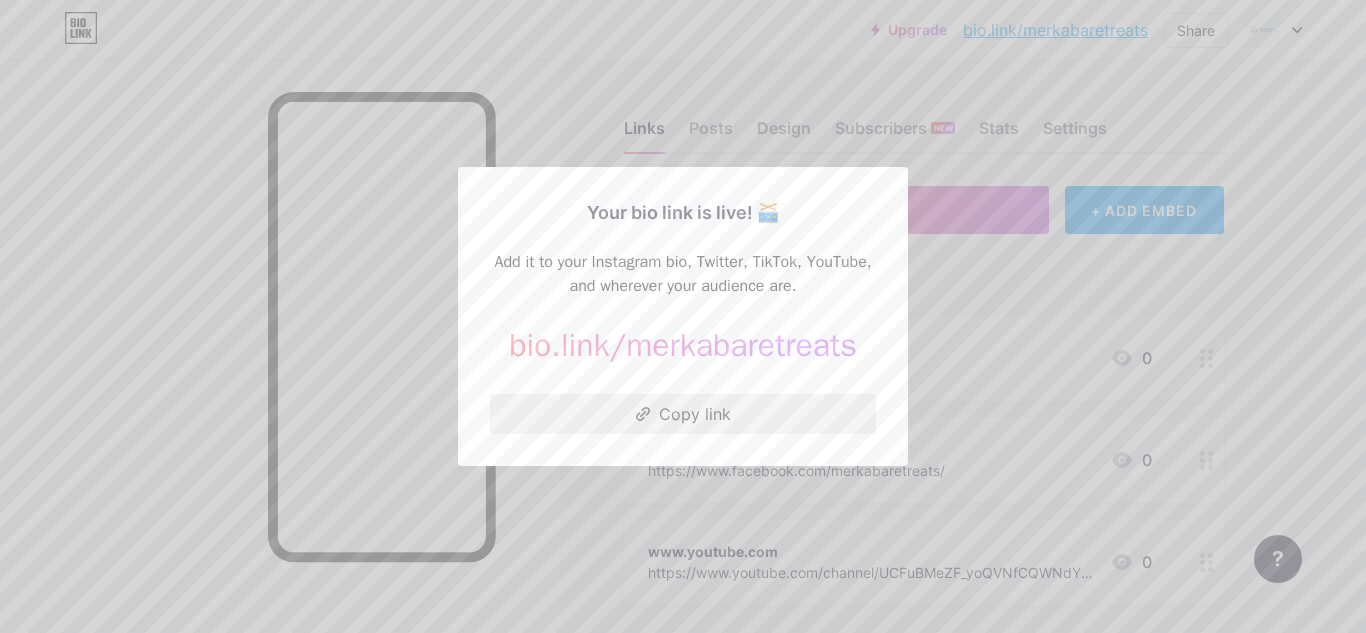click on "Copy link" at bounding box center (683, 414) 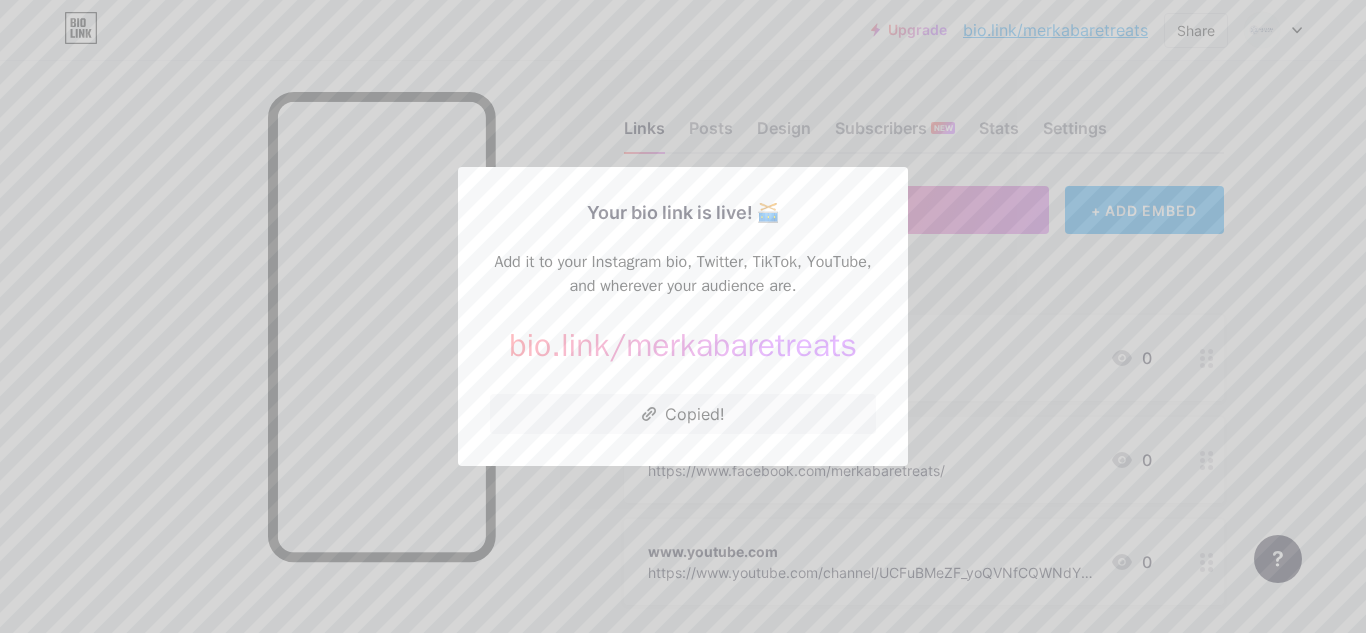 click at bounding box center [683, 316] 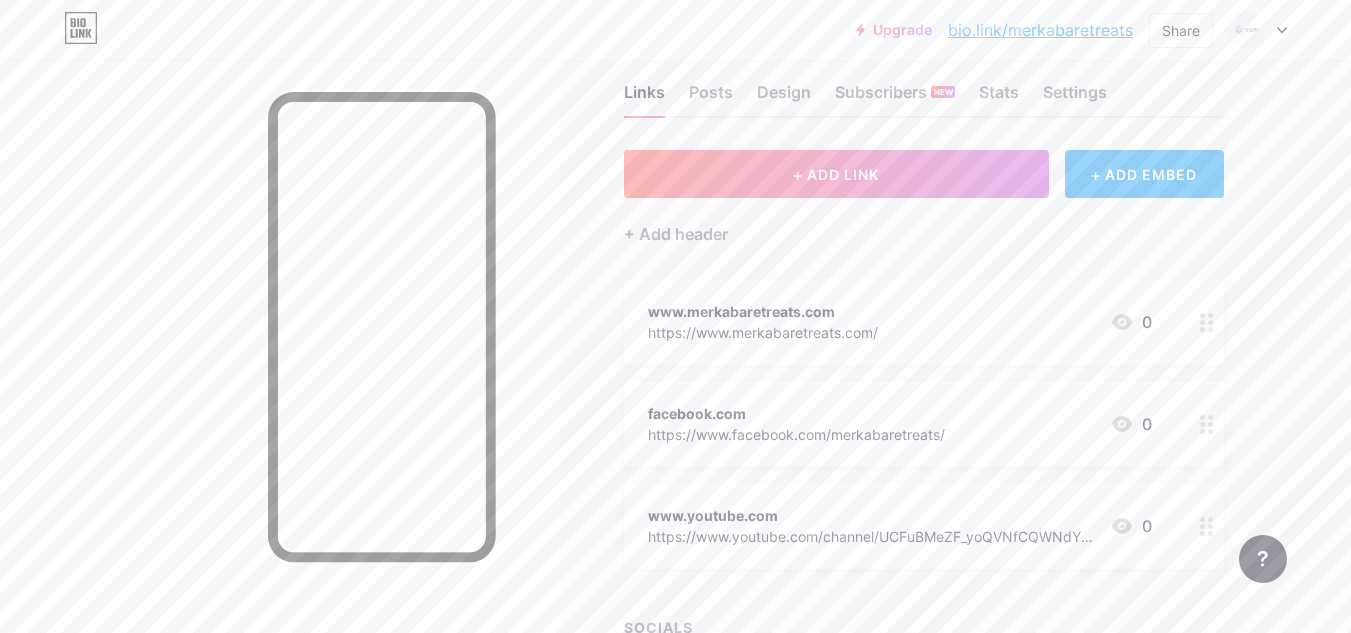 scroll, scrollTop: 0, scrollLeft: 0, axis: both 